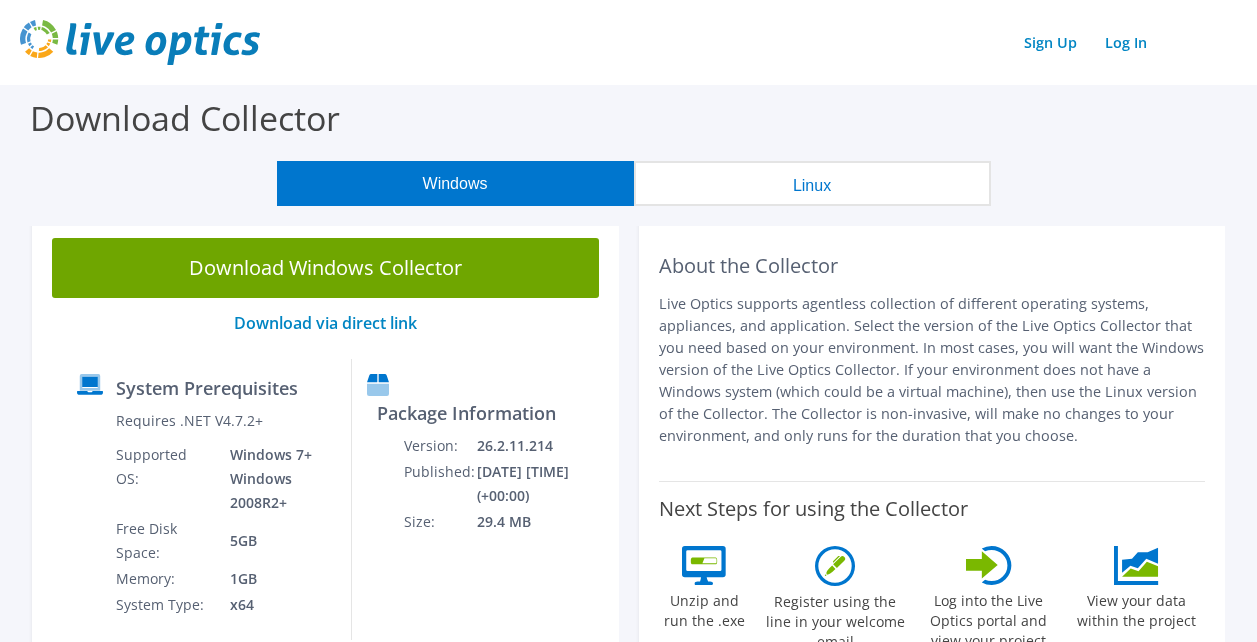scroll, scrollTop: 0, scrollLeft: 0, axis: both 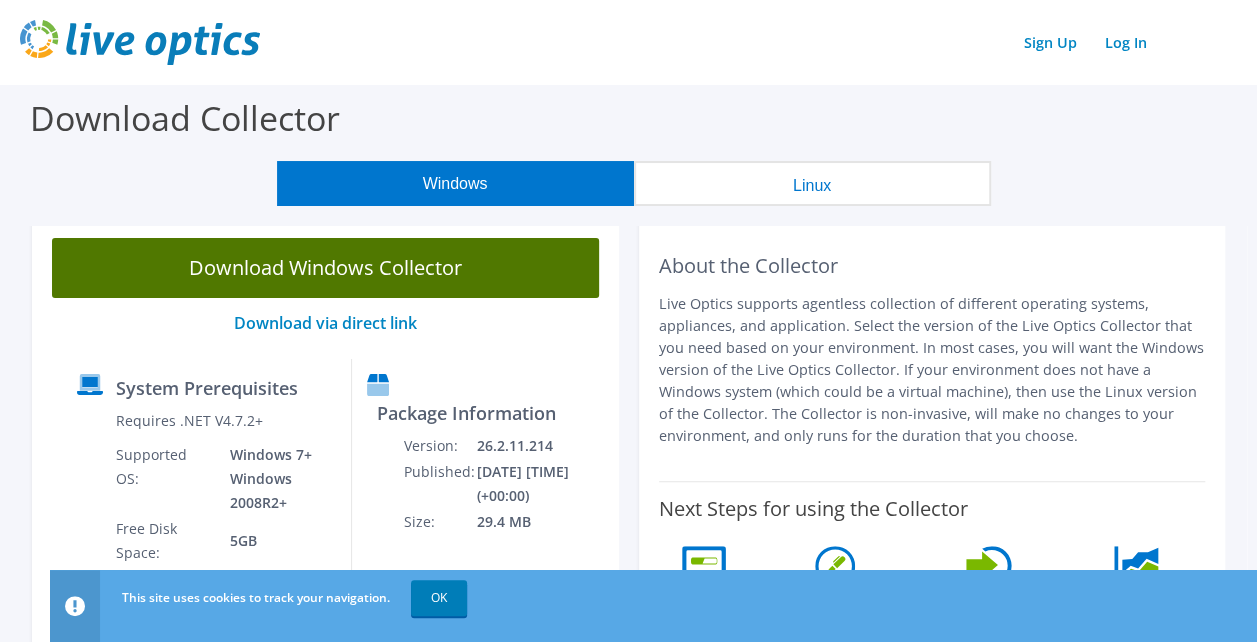 click on "Download Windows Collector" at bounding box center (325, 268) 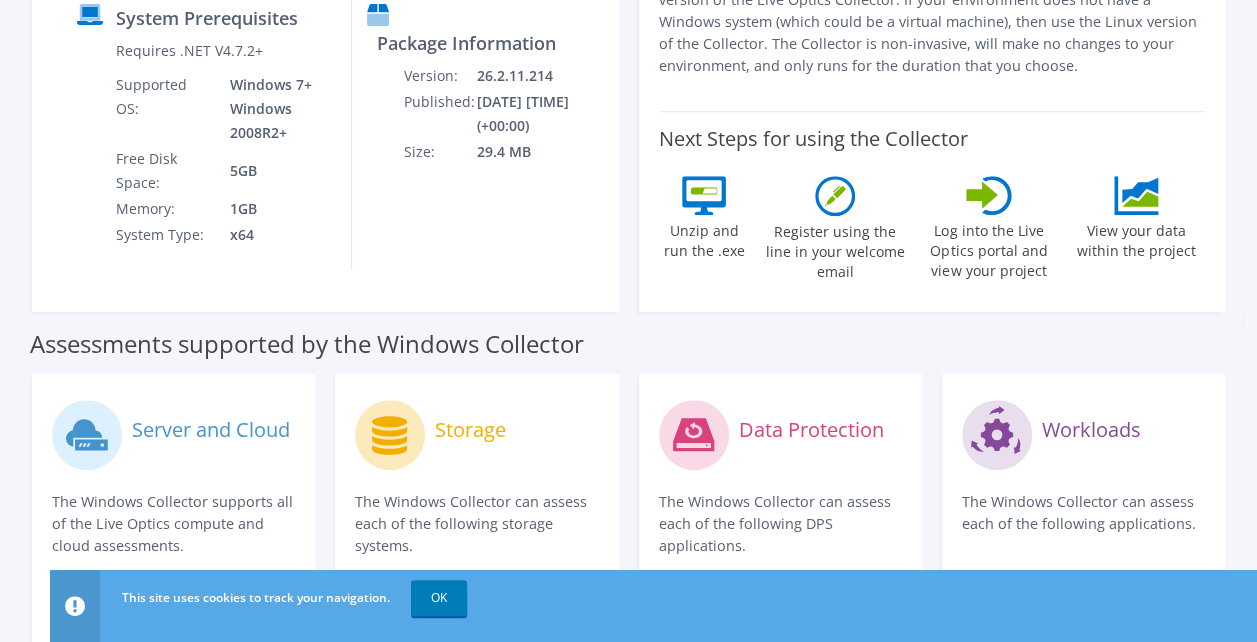 scroll, scrollTop: 0, scrollLeft: 0, axis: both 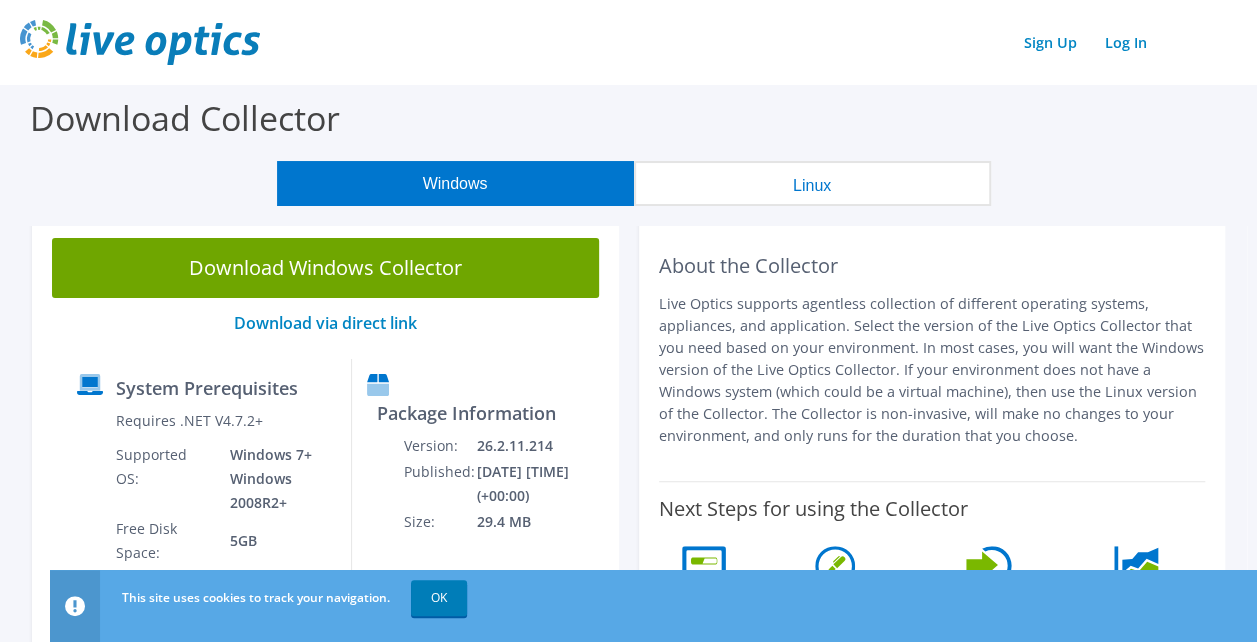click on "Linux" at bounding box center [812, 183] 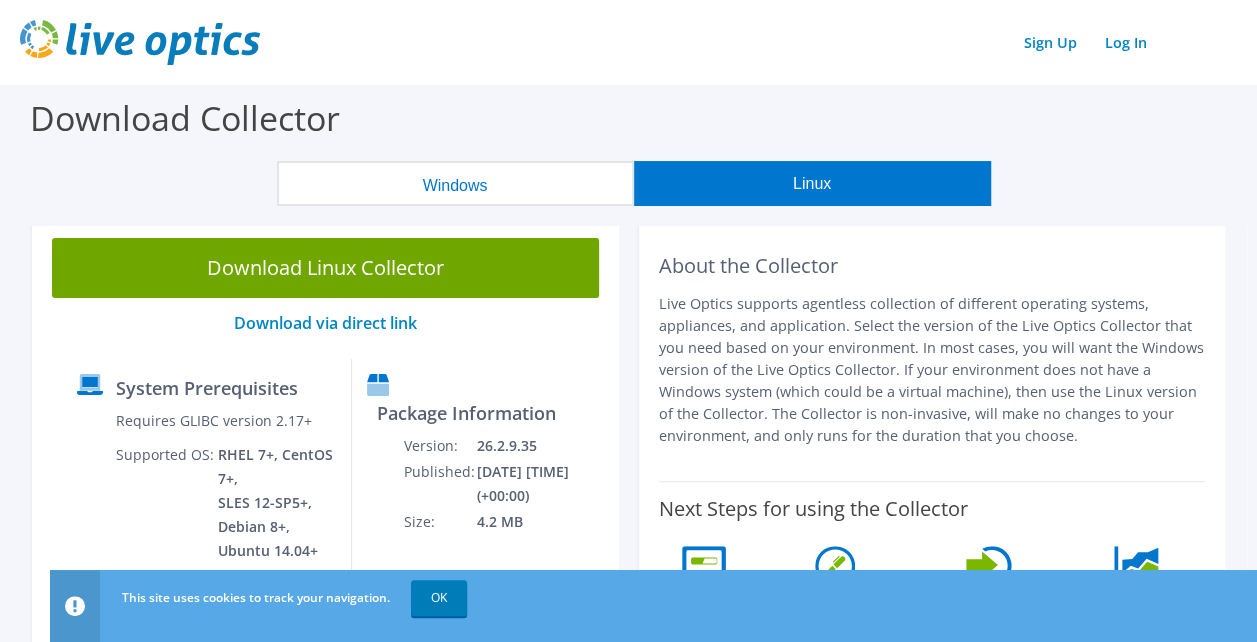 click on "Windows" at bounding box center (455, 183) 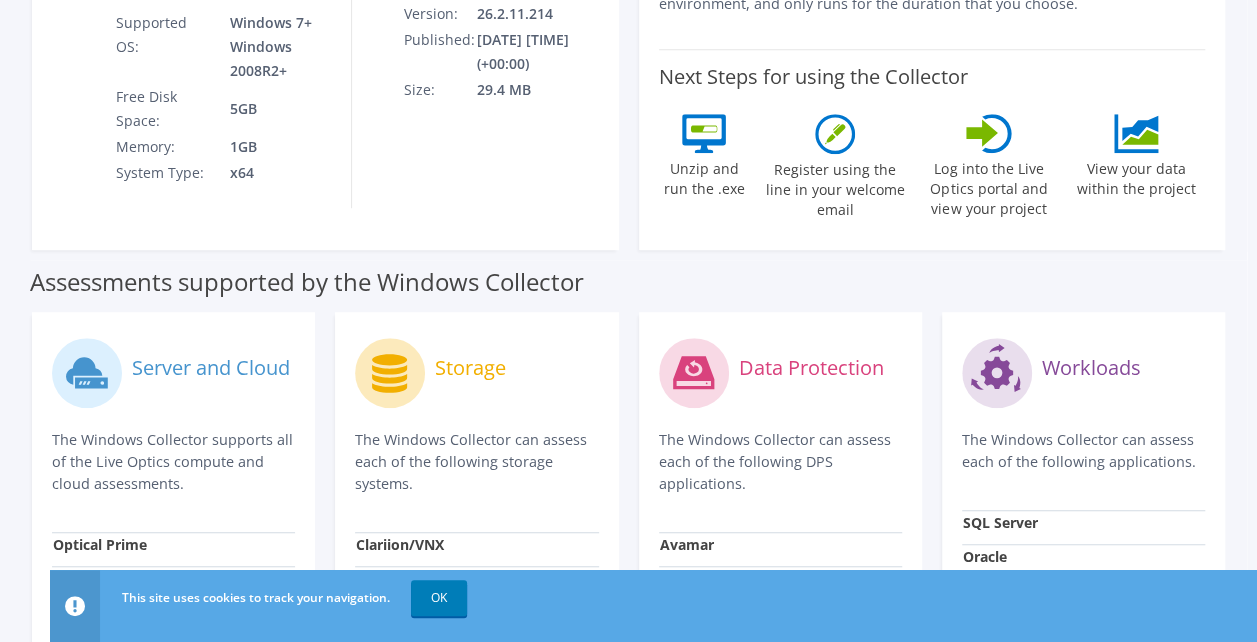 scroll, scrollTop: 436, scrollLeft: 0, axis: vertical 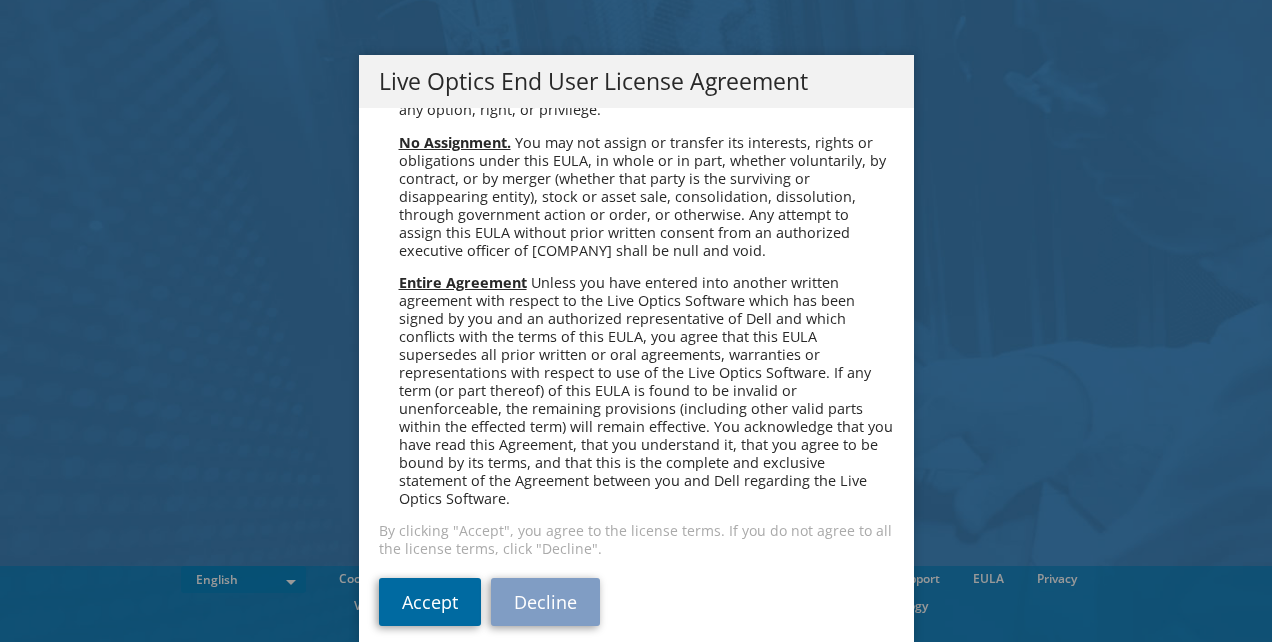 click on "Accept" at bounding box center [430, 602] 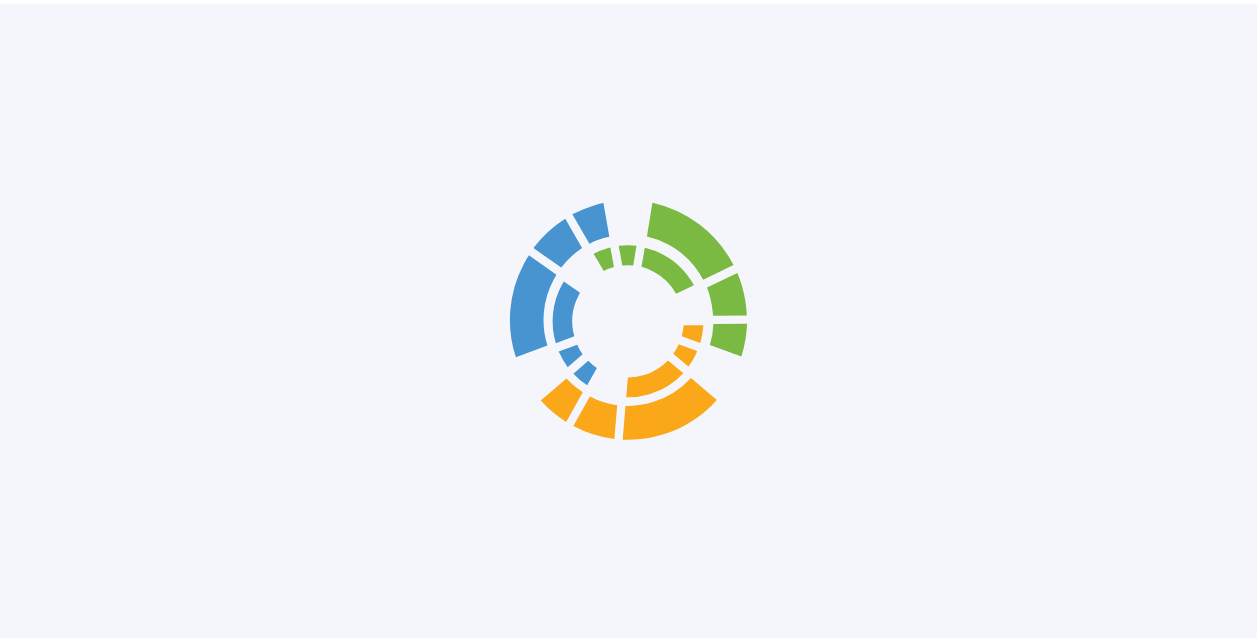 scroll, scrollTop: 0, scrollLeft: 0, axis: both 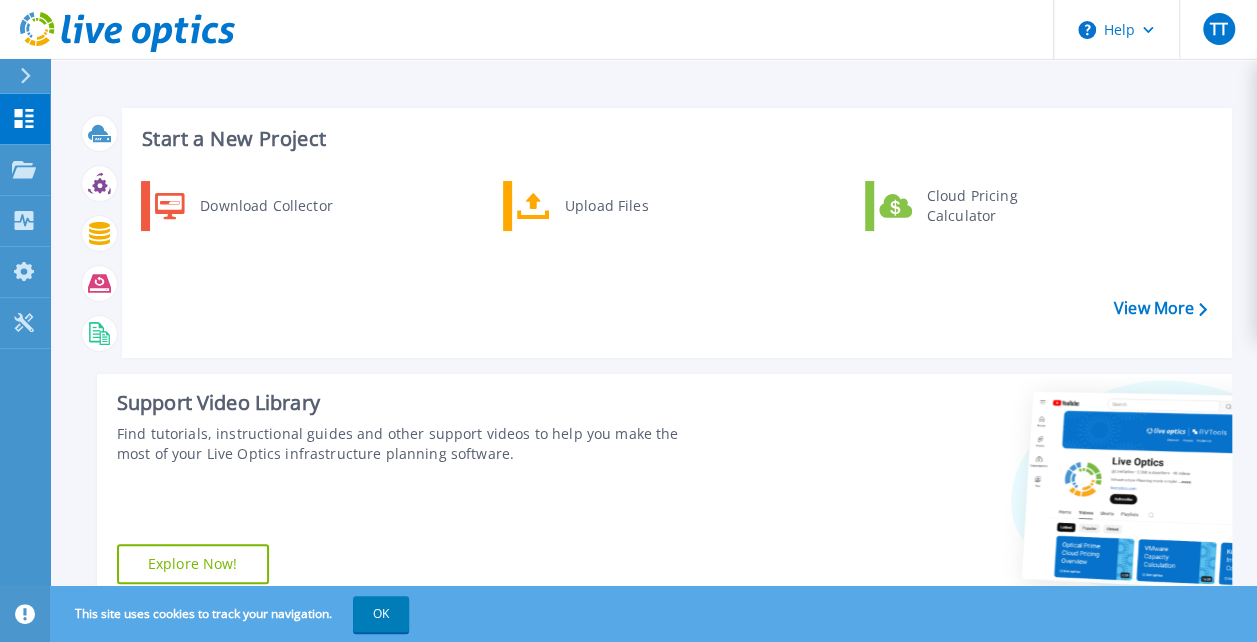 click on "Download Collector     Upload Files     Cloud Pricing Calculator" at bounding box center (674, 262) 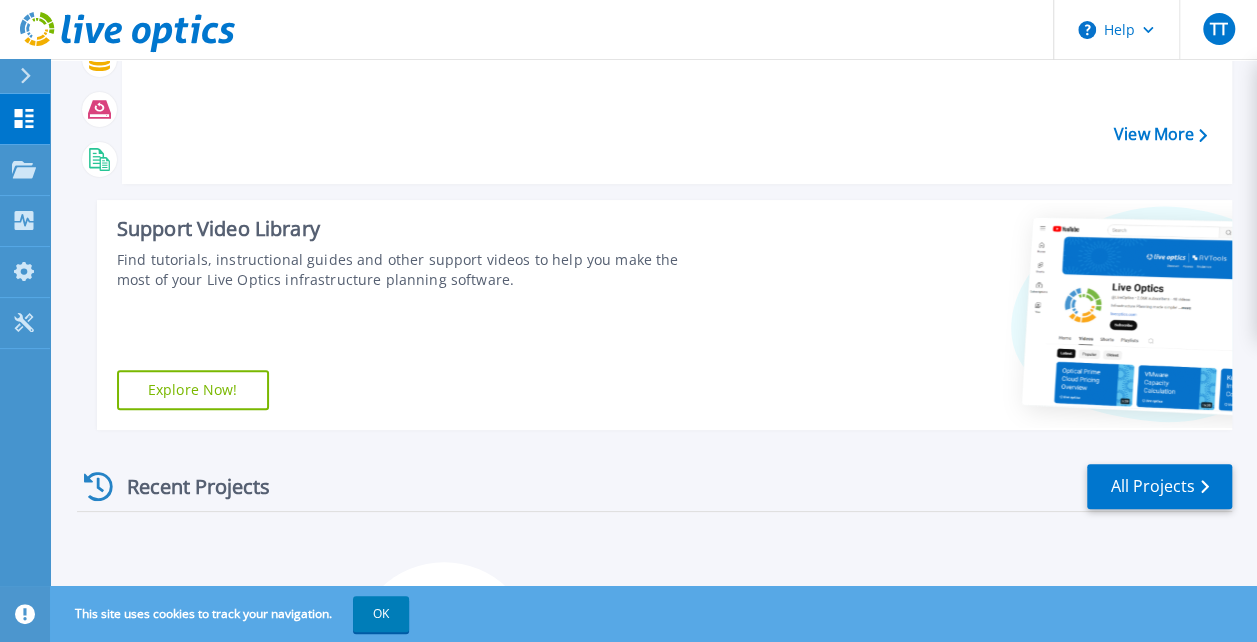 scroll, scrollTop: 0, scrollLeft: 0, axis: both 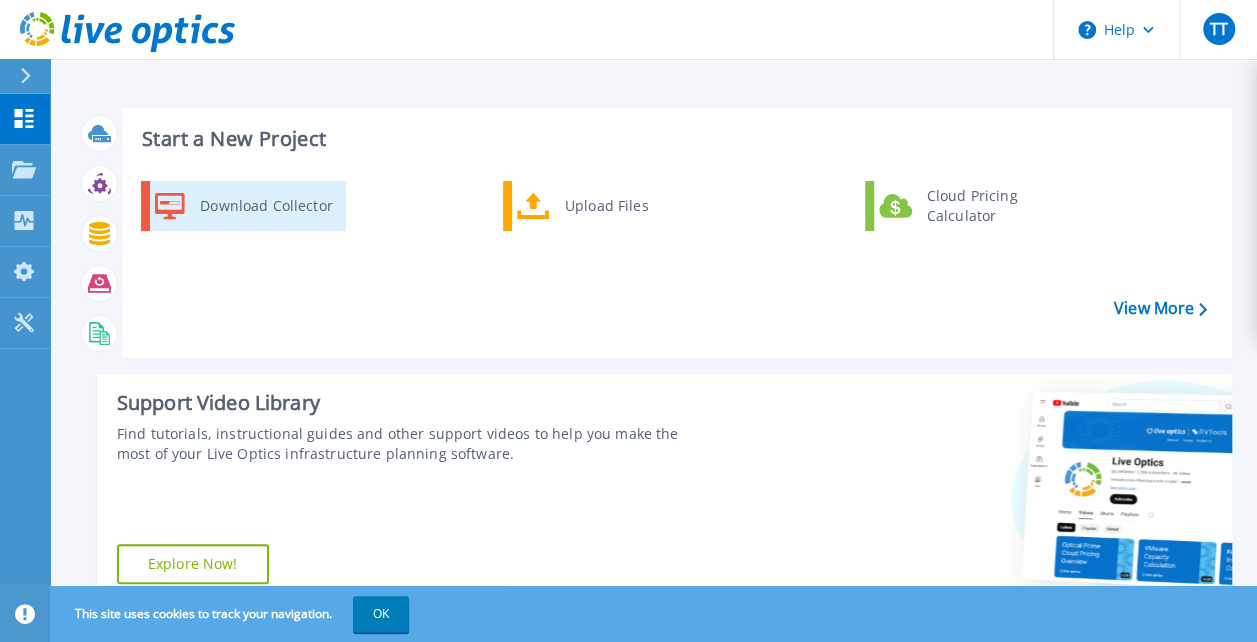 click on "Download Collector" at bounding box center (265, 206) 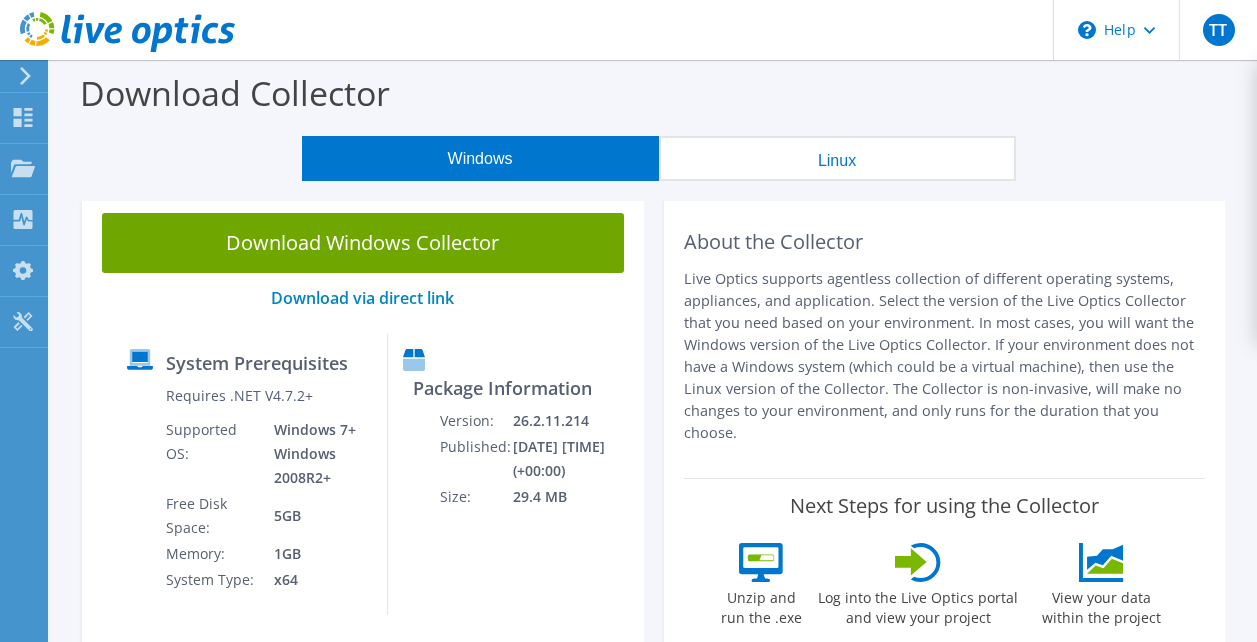 scroll, scrollTop: 0, scrollLeft: 0, axis: both 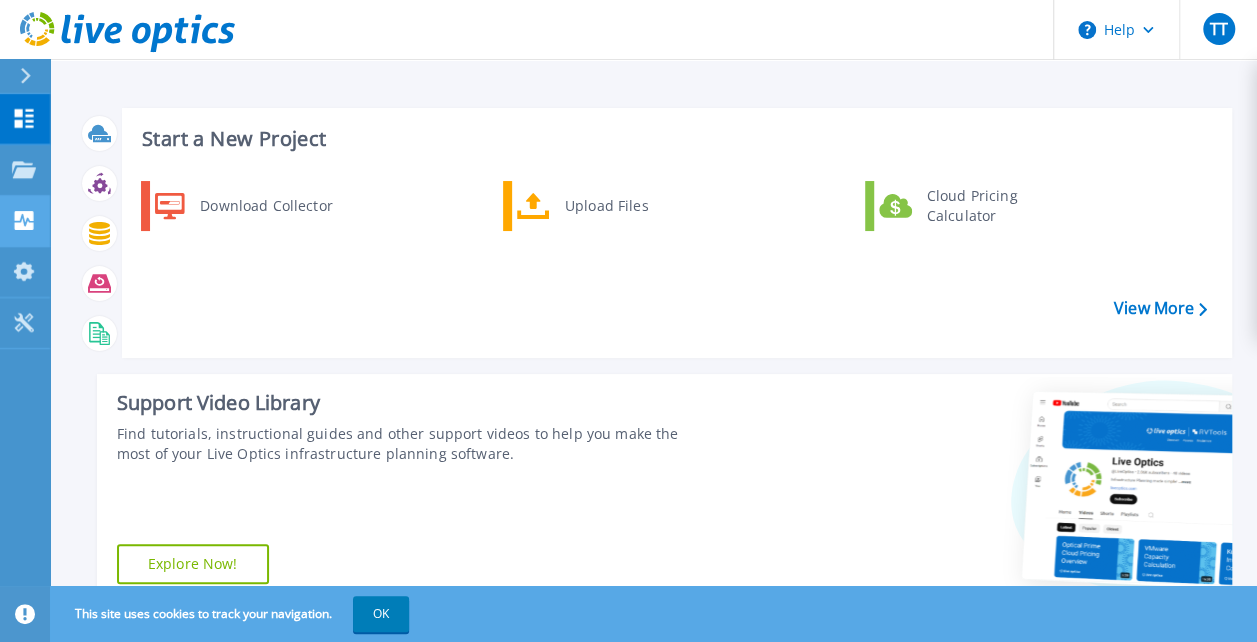drag, startPoint x: 689, startPoint y: 284, endPoint x: 19, endPoint y: 218, distance: 673.2429 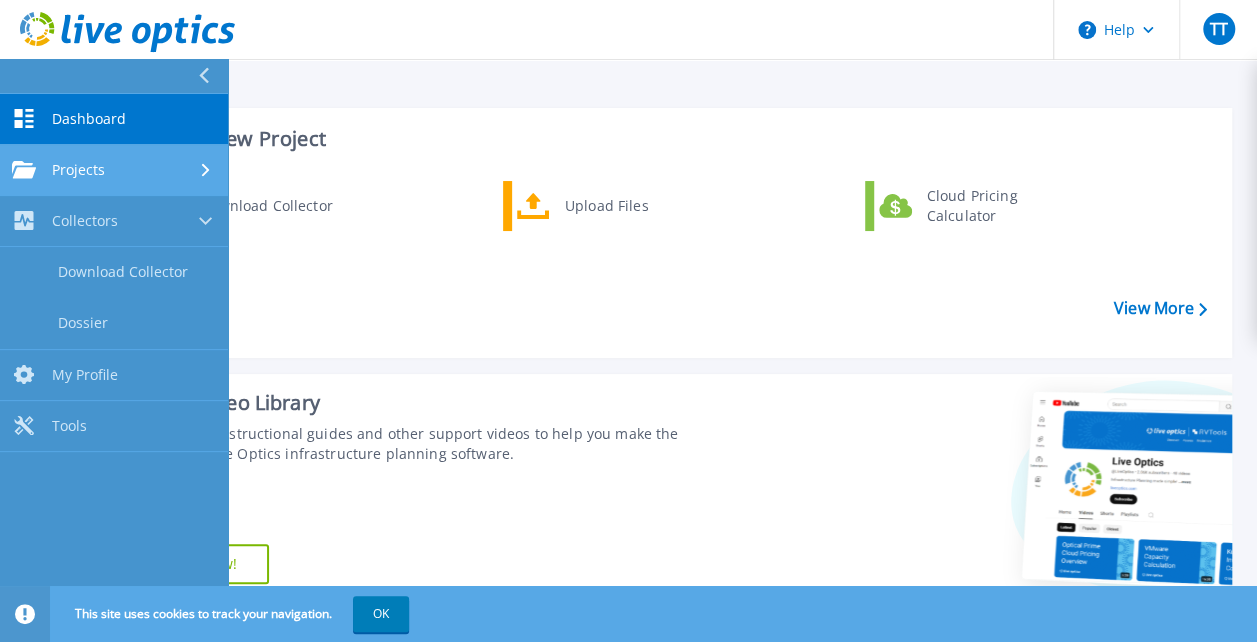 click on "Projects" at bounding box center (78, 170) 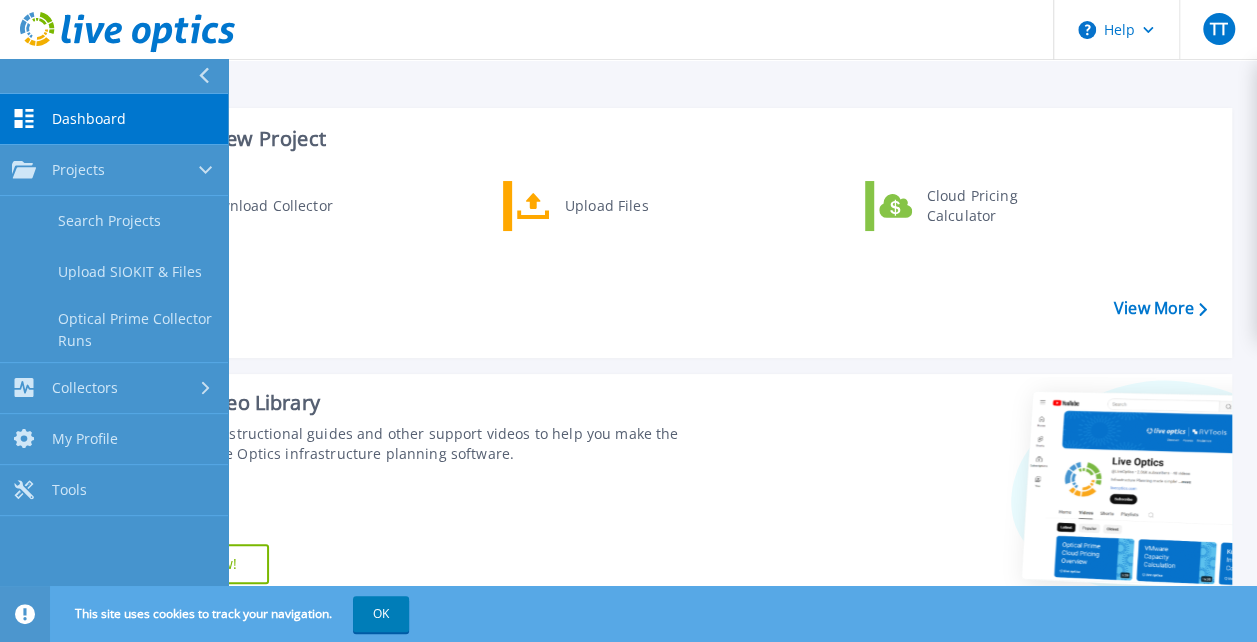 click on "Download Collector     Upload Files     Cloud Pricing Calculator" at bounding box center (674, 262) 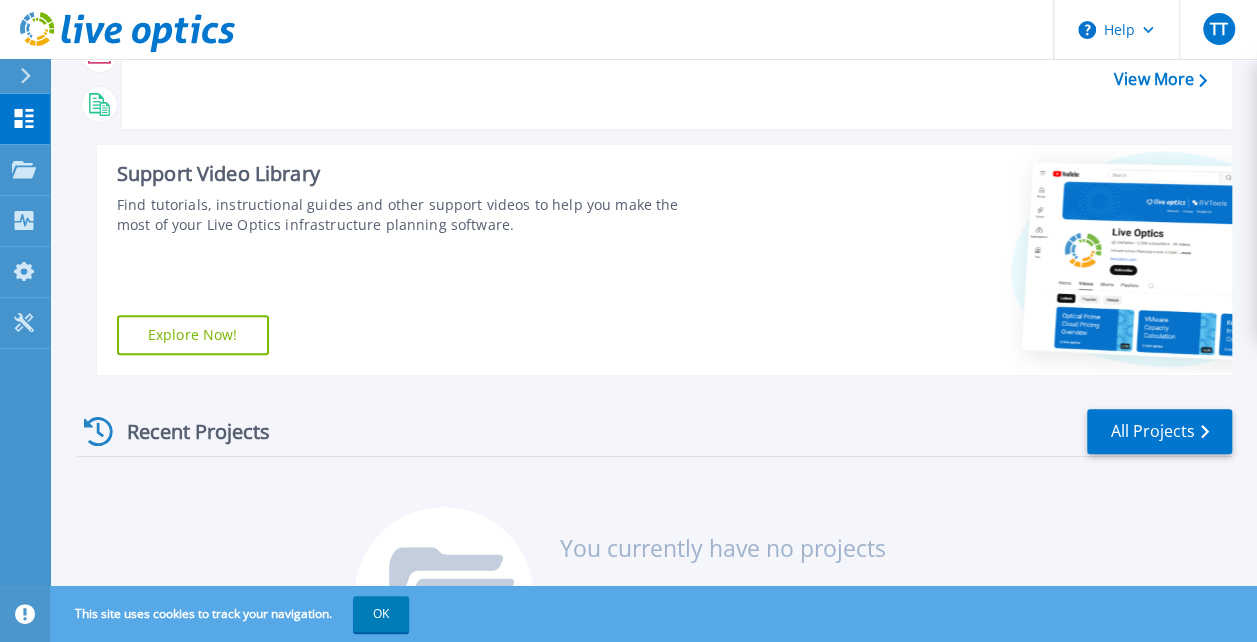 scroll, scrollTop: 354, scrollLeft: 0, axis: vertical 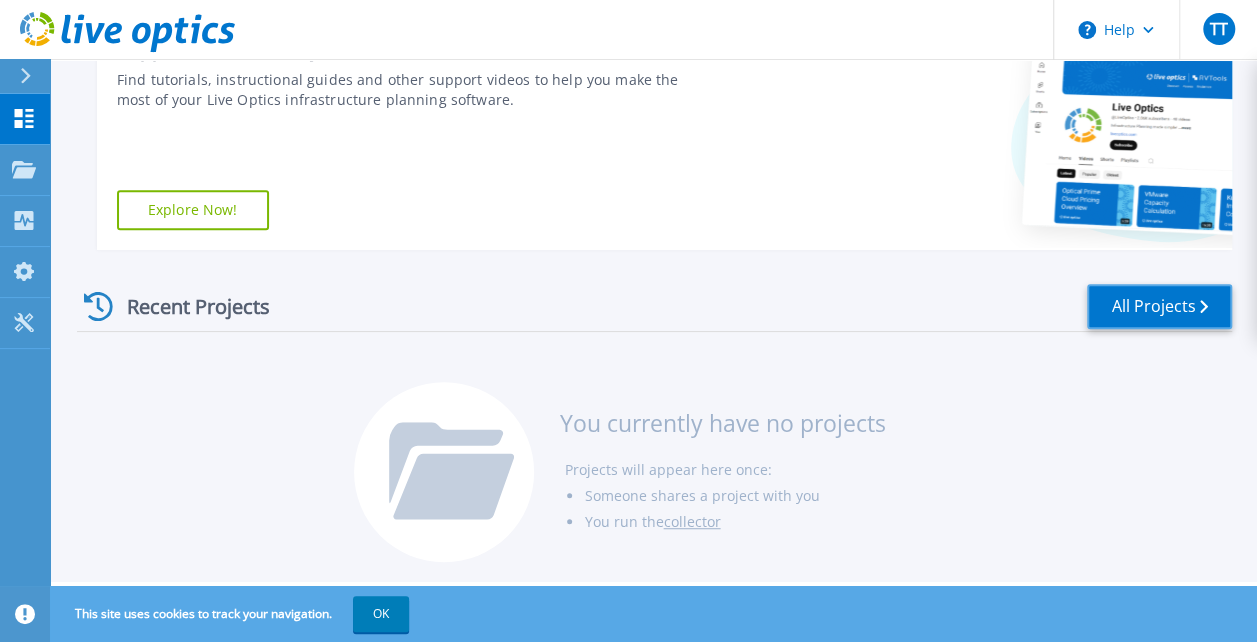 click on "All Projects" at bounding box center [1159, 306] 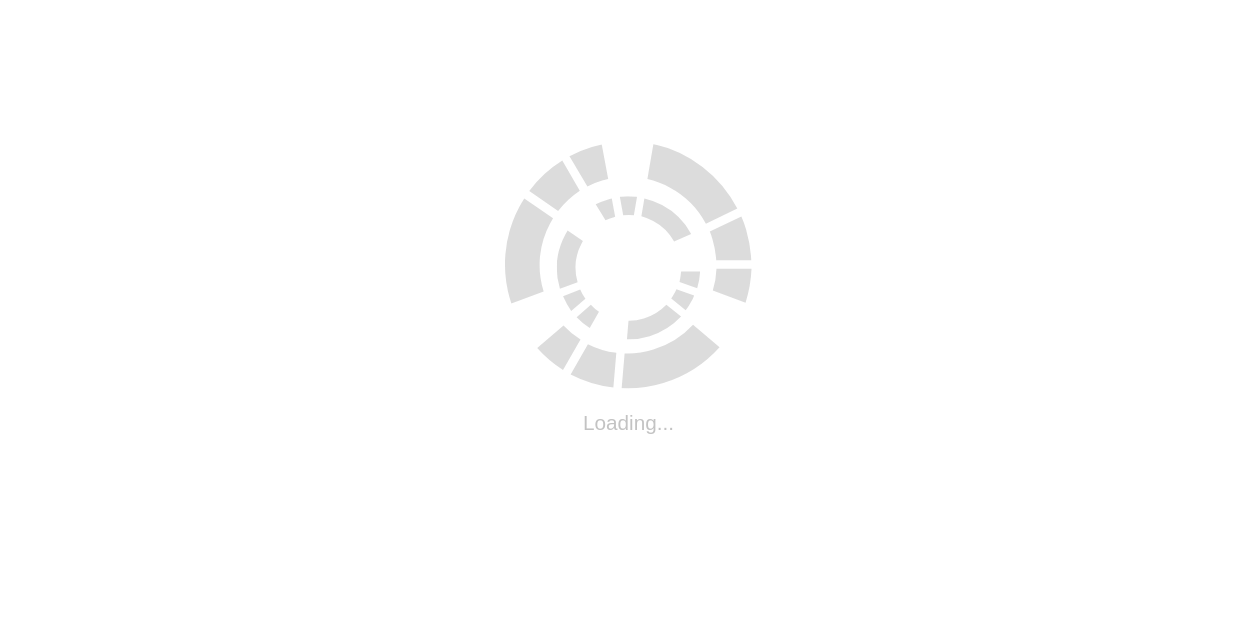 scroll, scrollTop: 0, scrollLeft: 0, axis: both 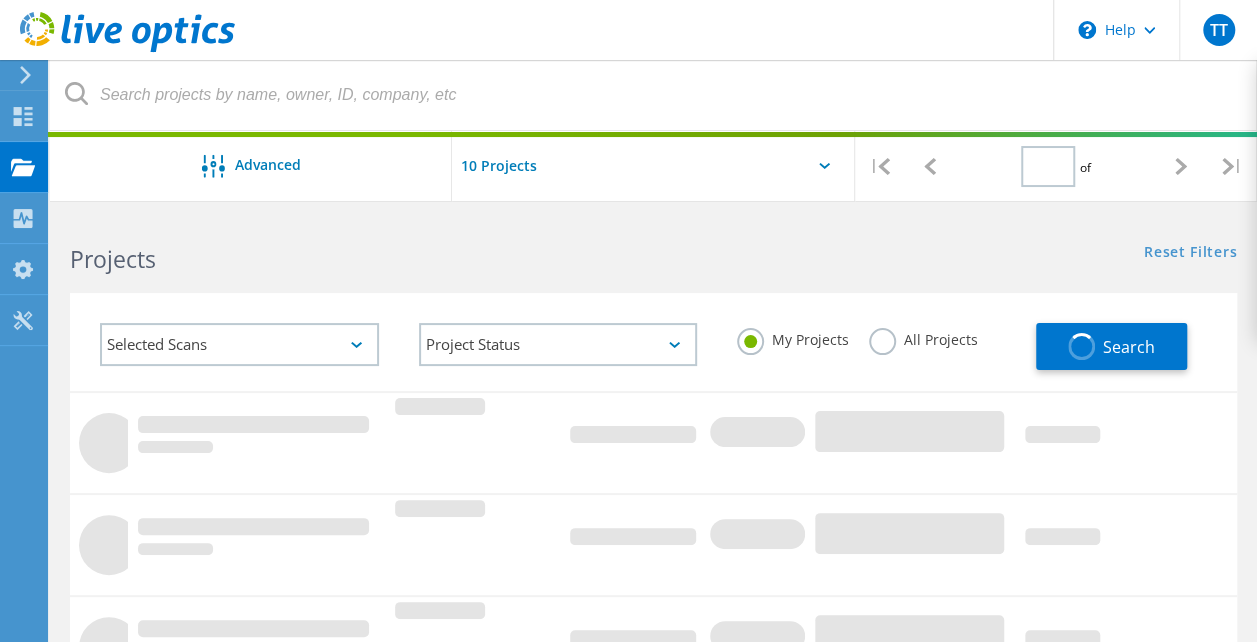type on "1" 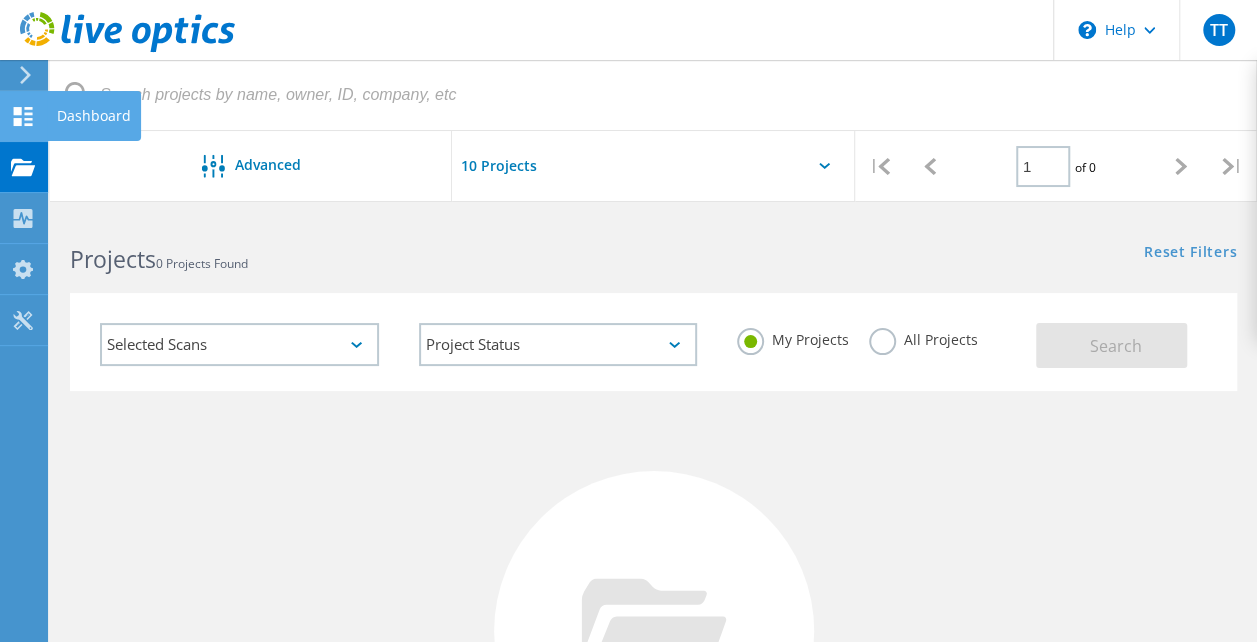 click 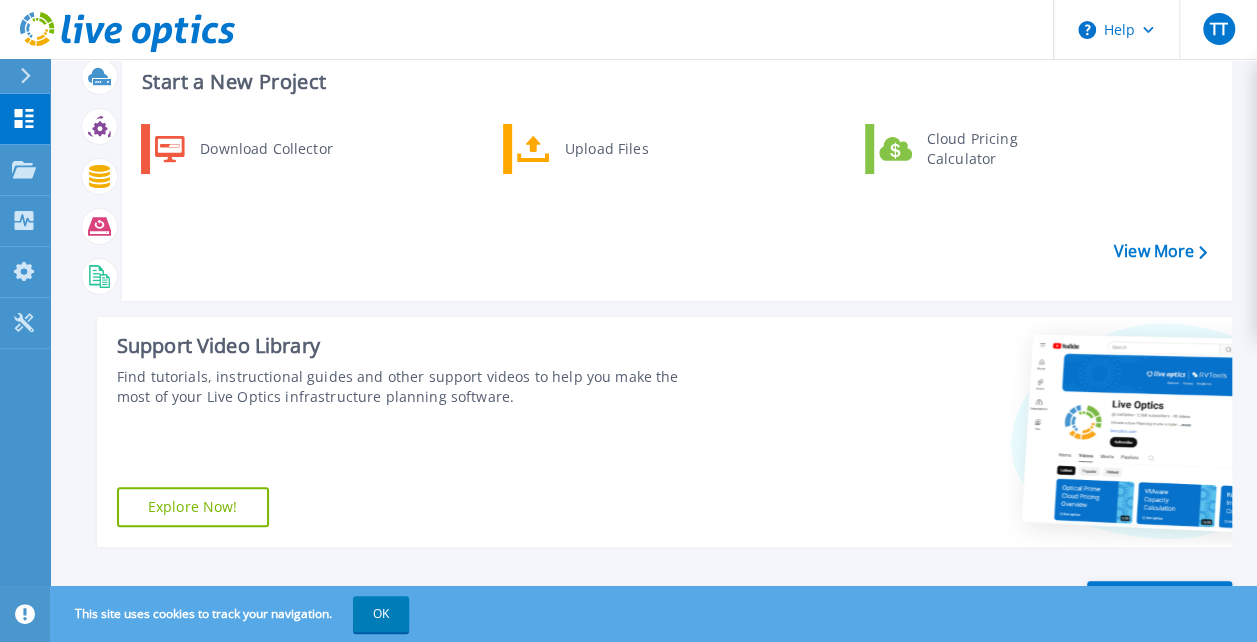 scroll, scrollTop: 0, scrollLeft: 0, axis: both 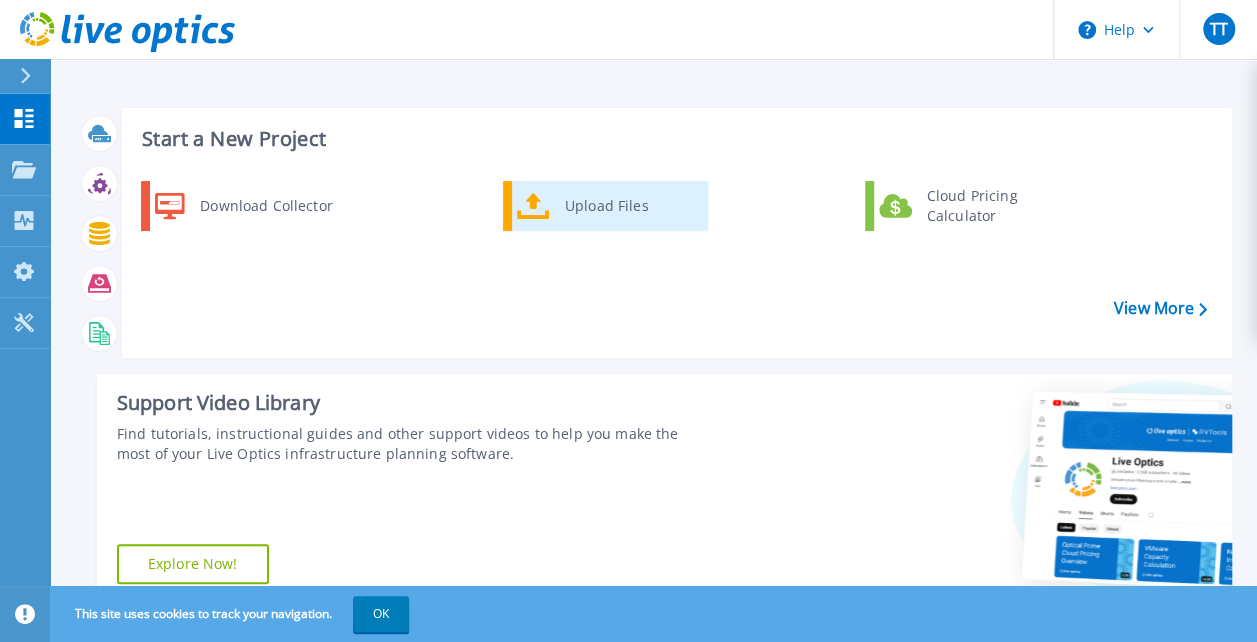 click on "Upload Files" at bounding box center (605, 206) 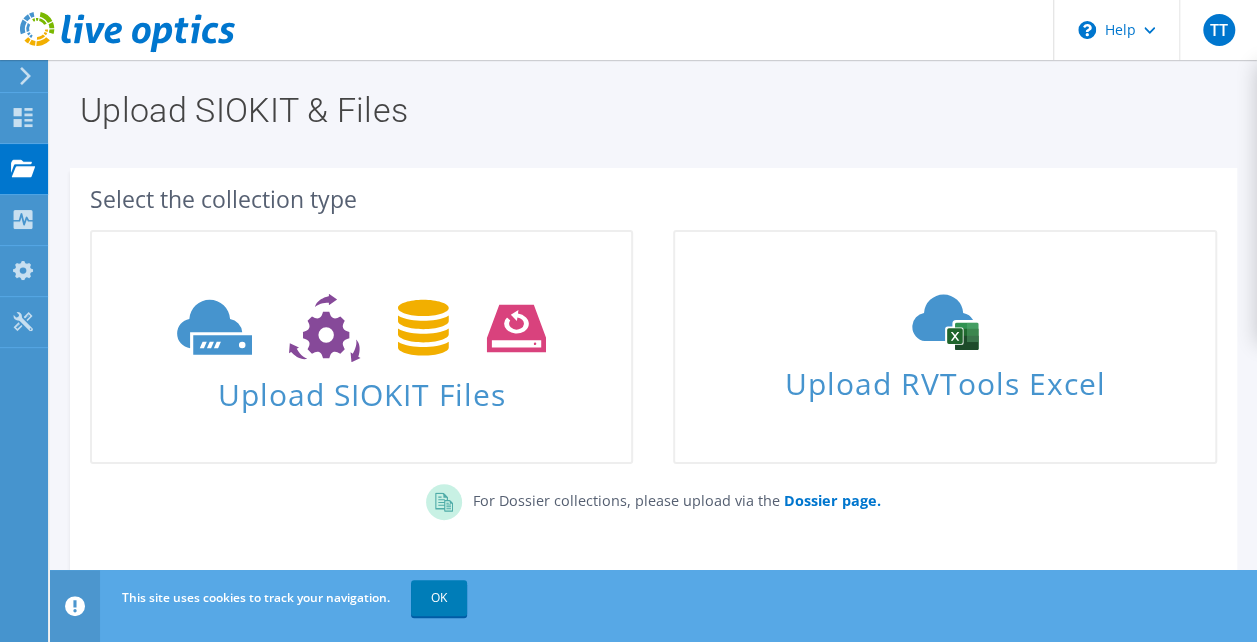 scroll, scrollTop: 64, scrollLeft: 0, axis: vertical 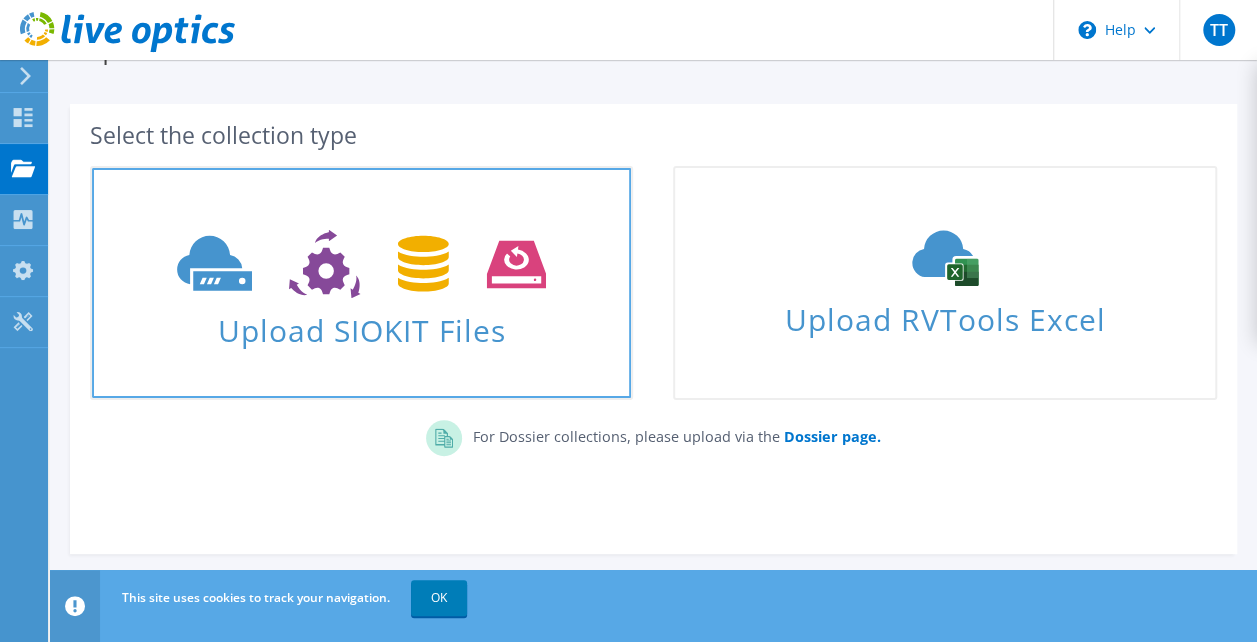 click on "Upload SIOKIT Files" at bounding box center (361, 324) 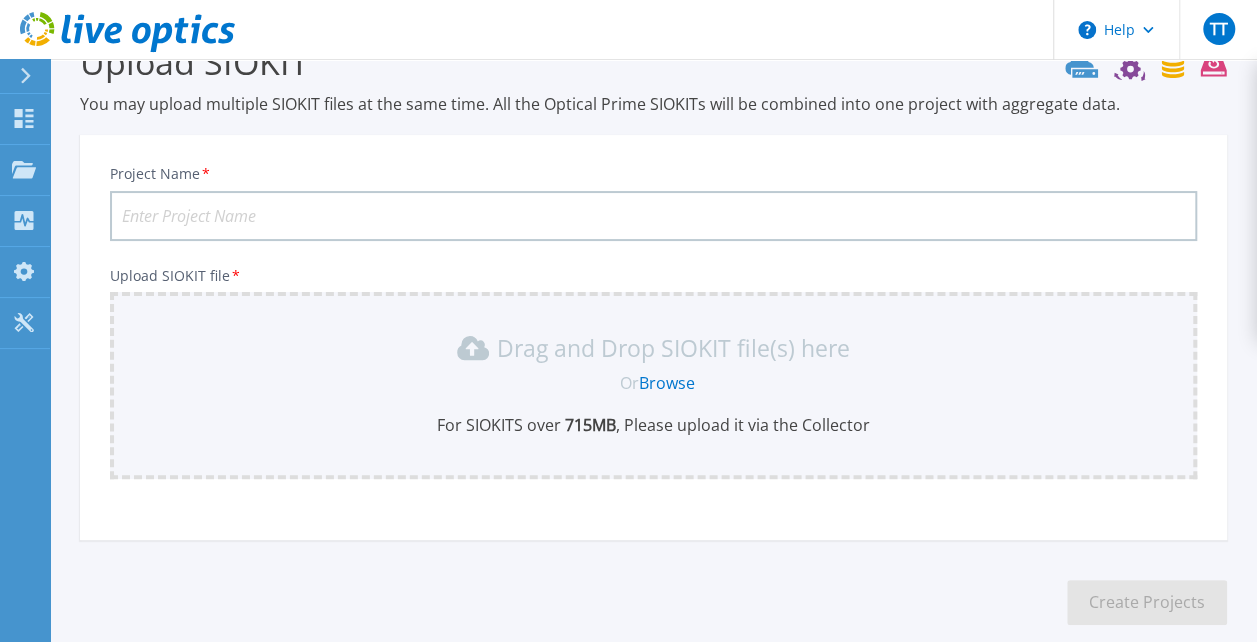 scroll, scrollTop: 154, scrollLeft: 0, axis: vertical 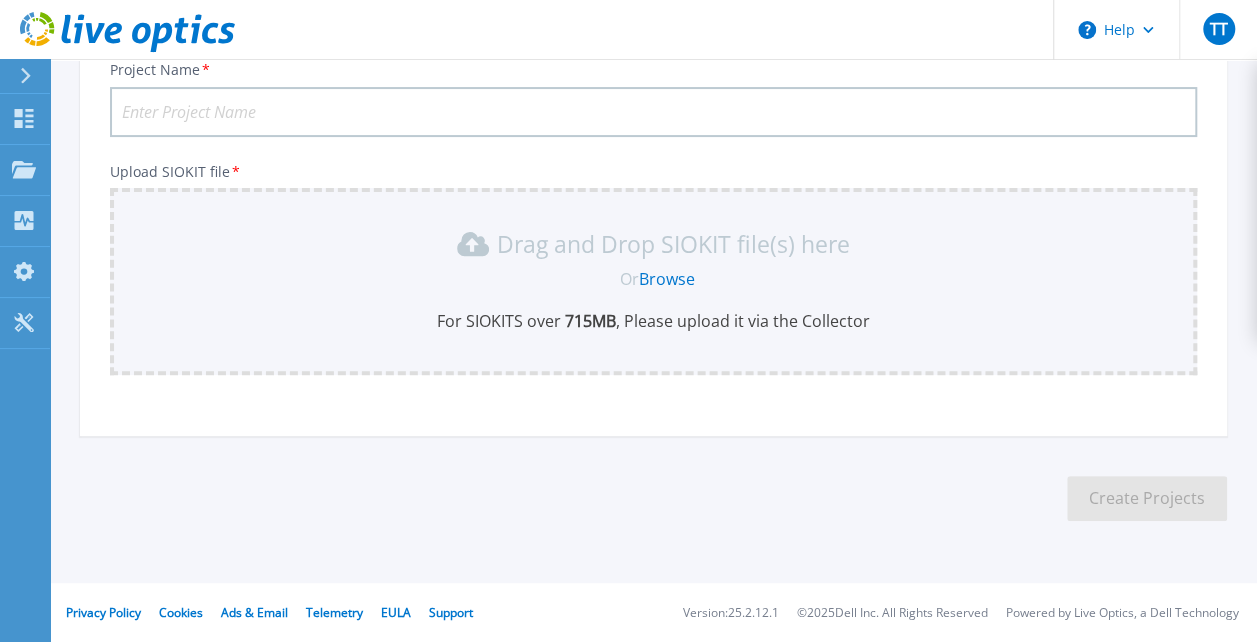 click on "Project Name *" at bounding box center (653, 112) 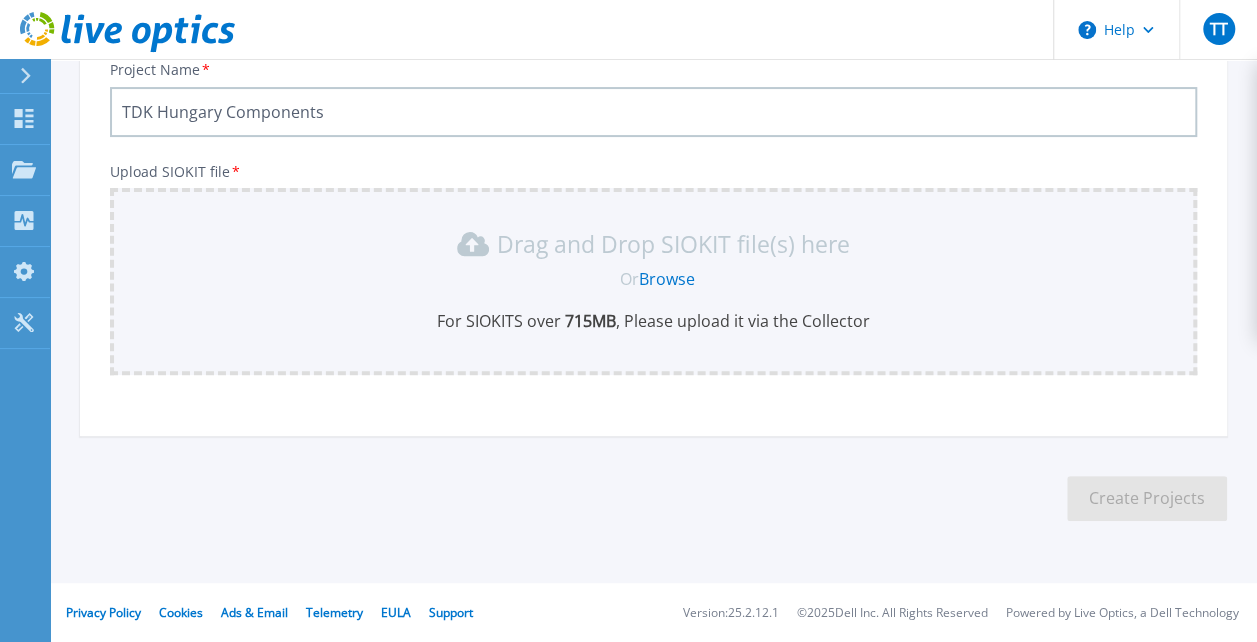 type on "TDK Hungary Components" 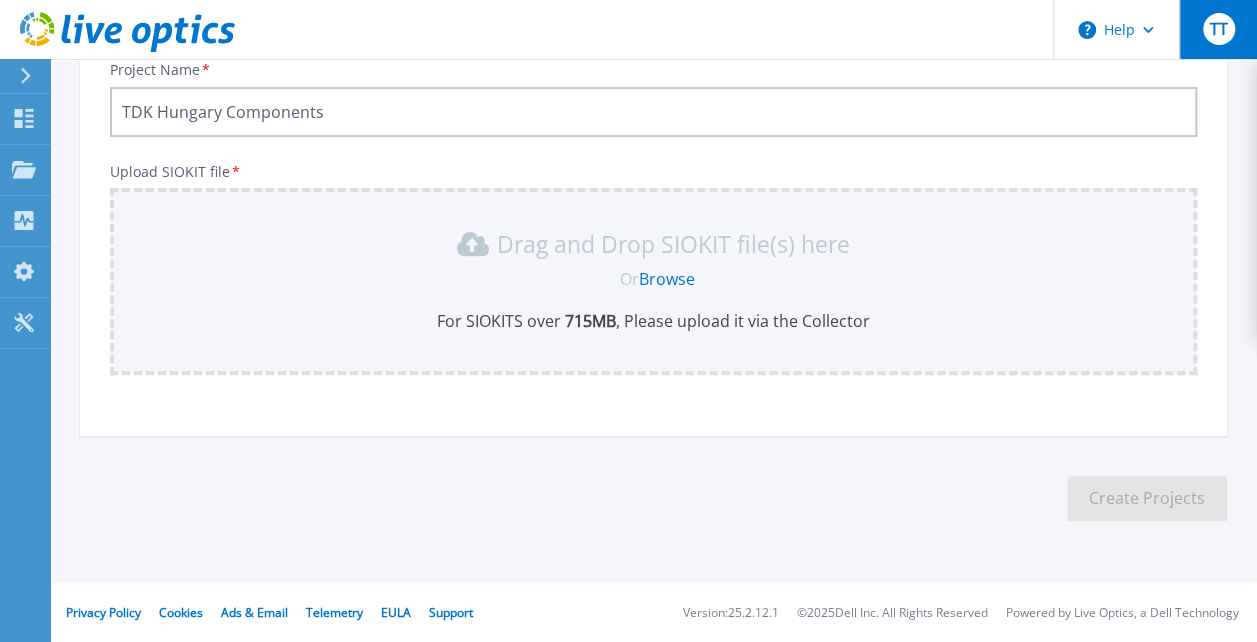 click on "TT" at bounding box center [1218, 29] 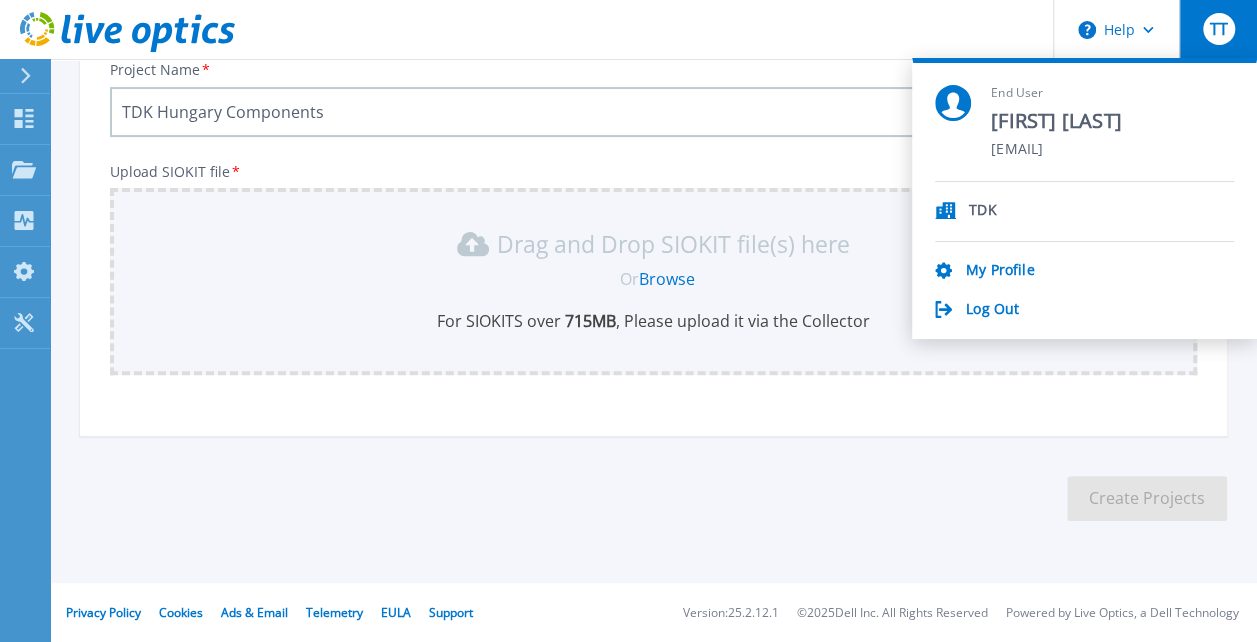 click on "TT" at bounding box center (1218, 29) 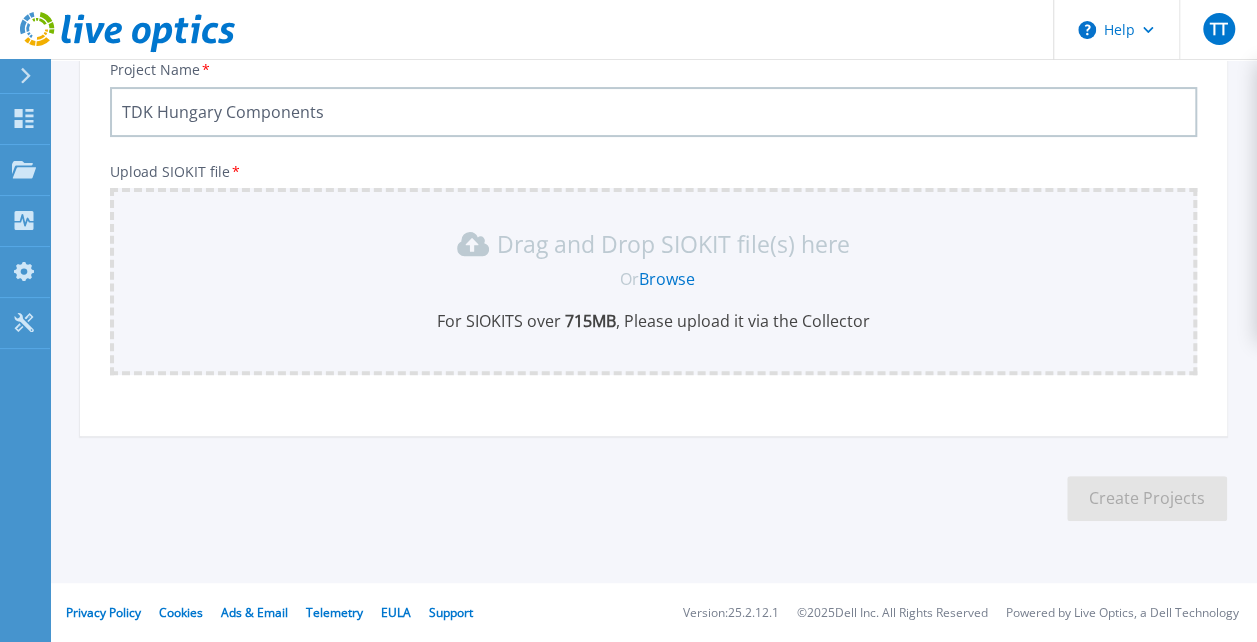 scroll, scrollTop: 0, scrollLeft: 0, axis: both 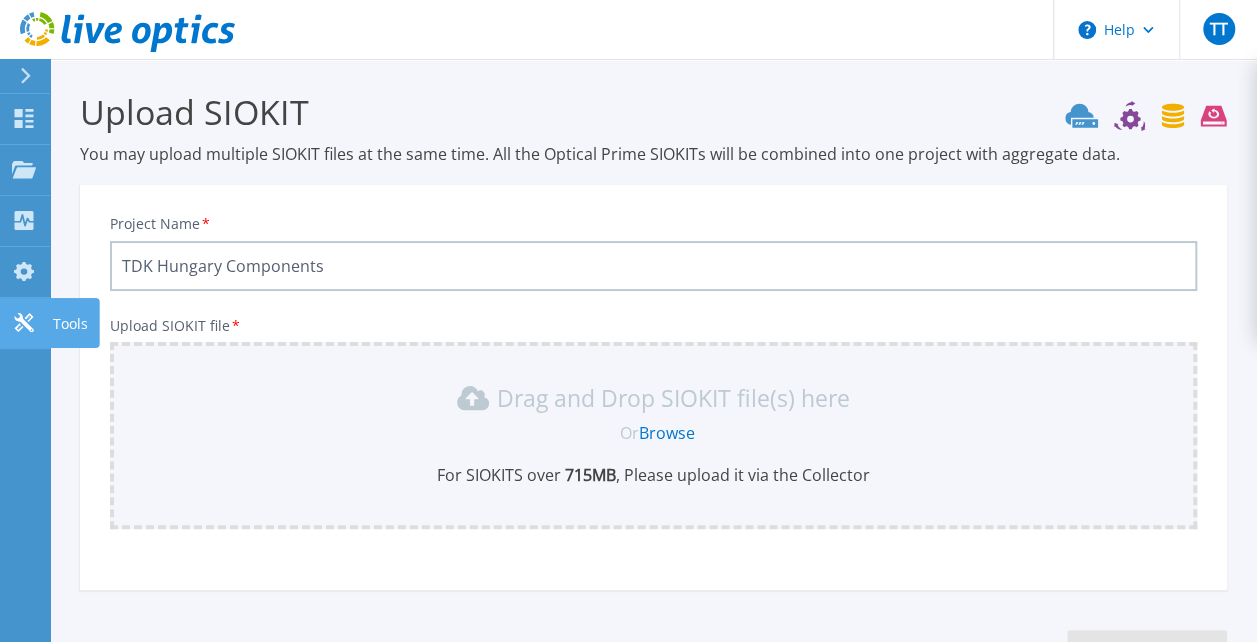 click 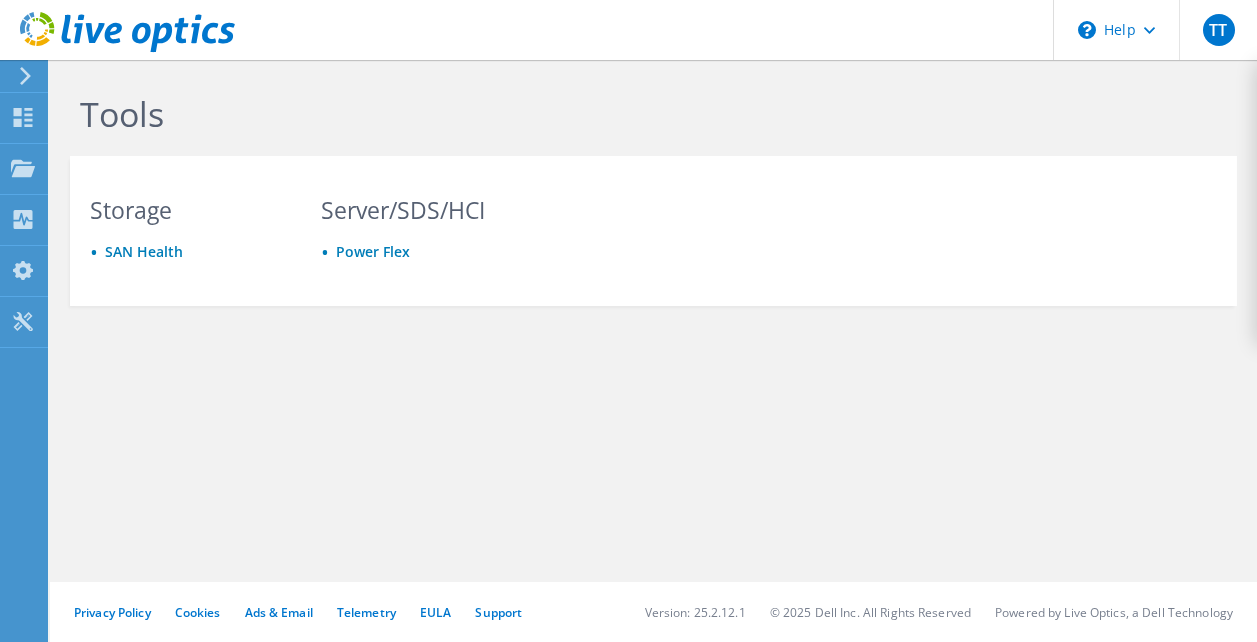 scroll, scrollTop: 0, scrollLeft: 0, axis: both 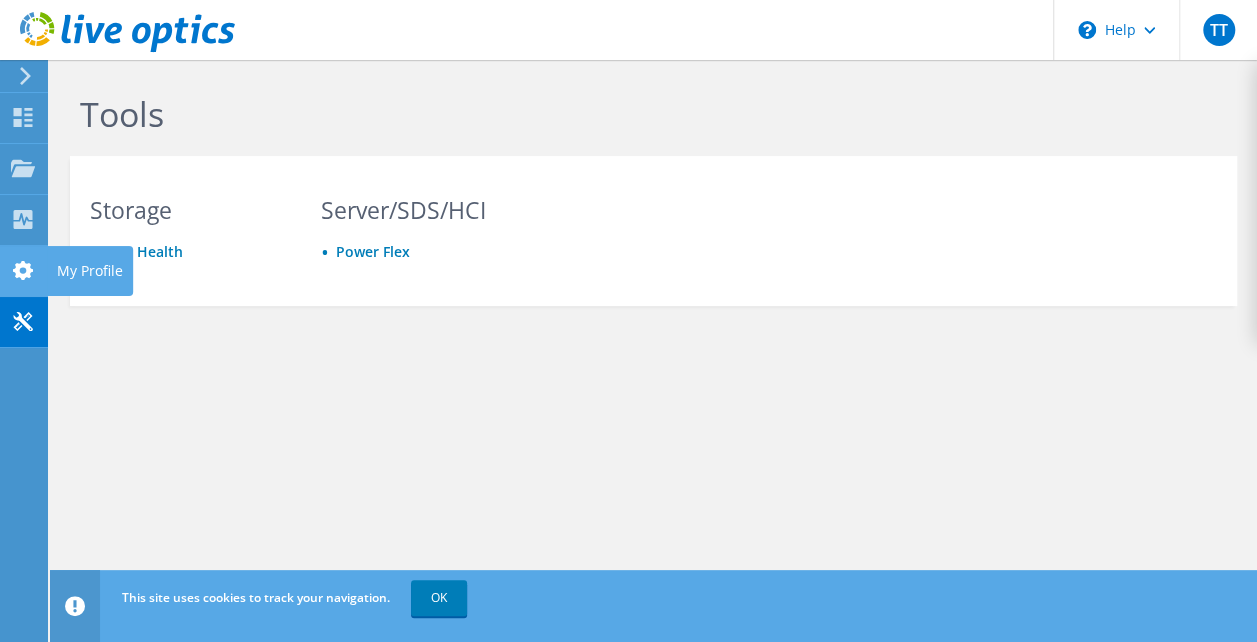 click 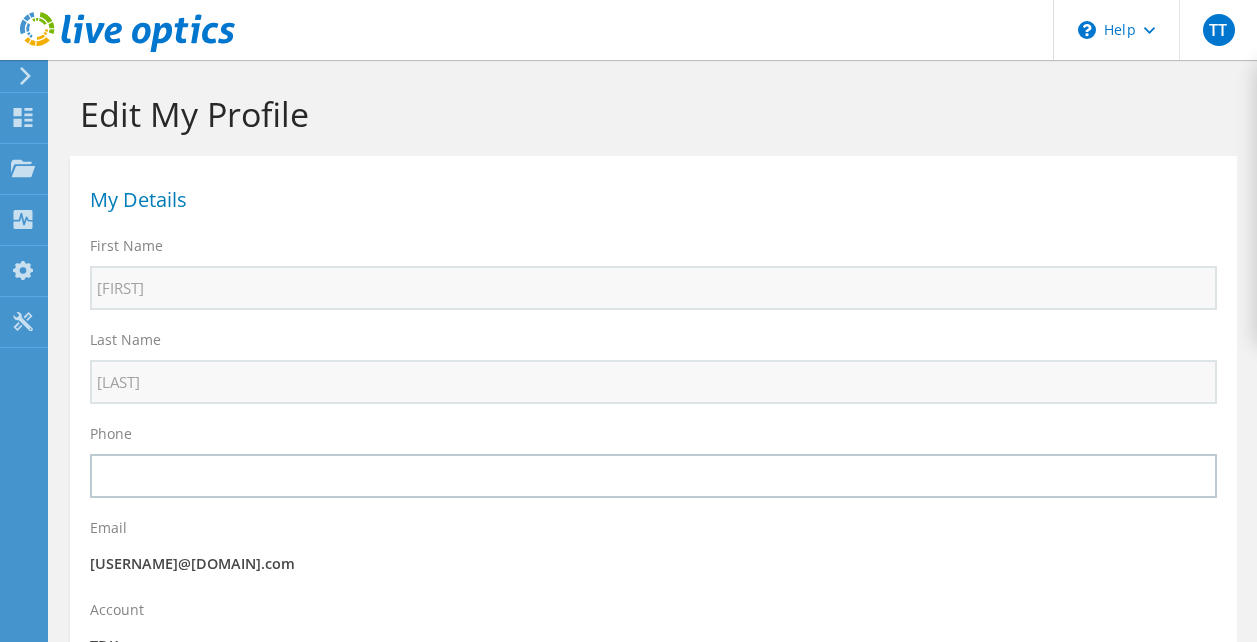 select on "96" 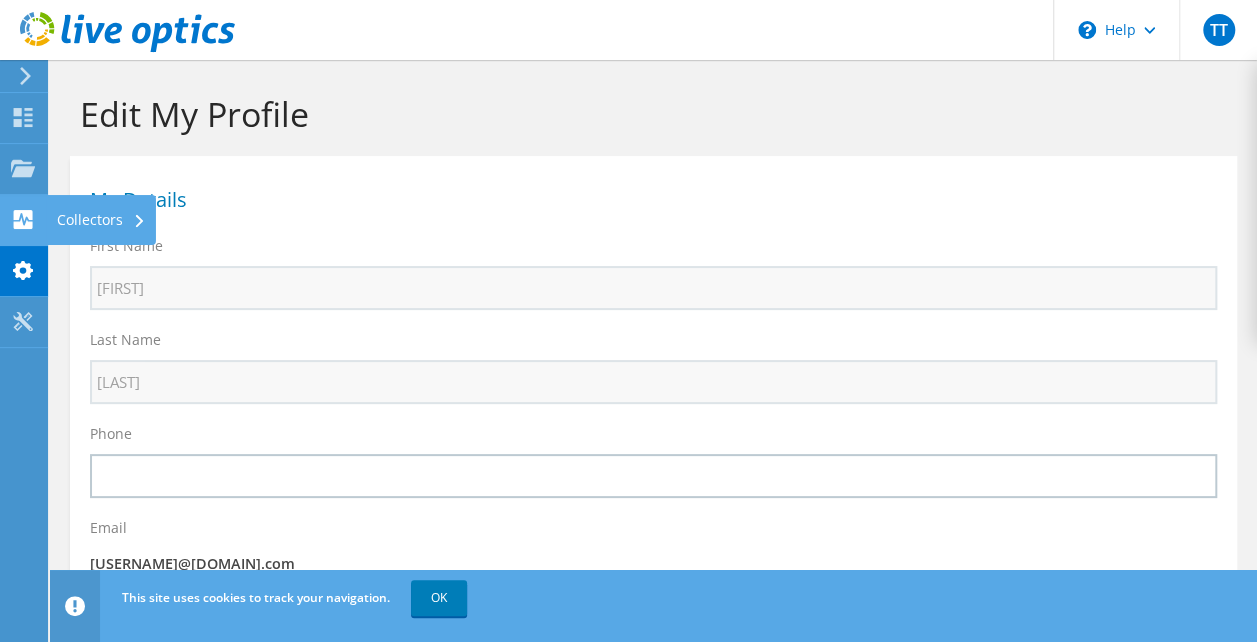 click 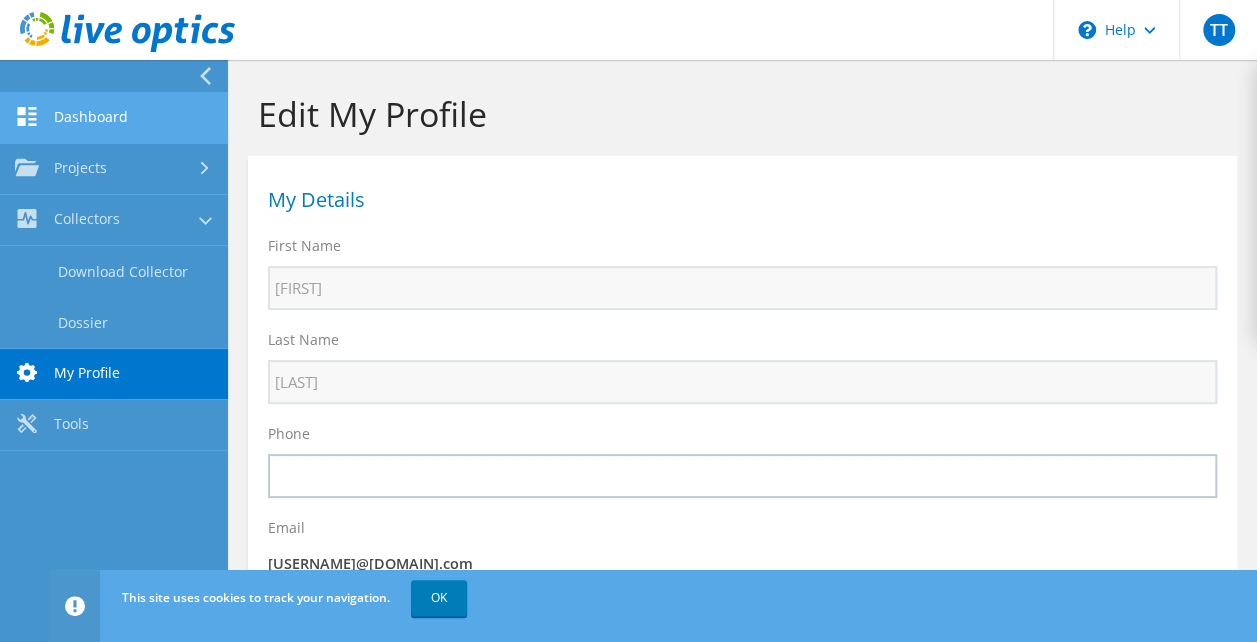 click on "Dashboard" at bounding box center (114, 118) 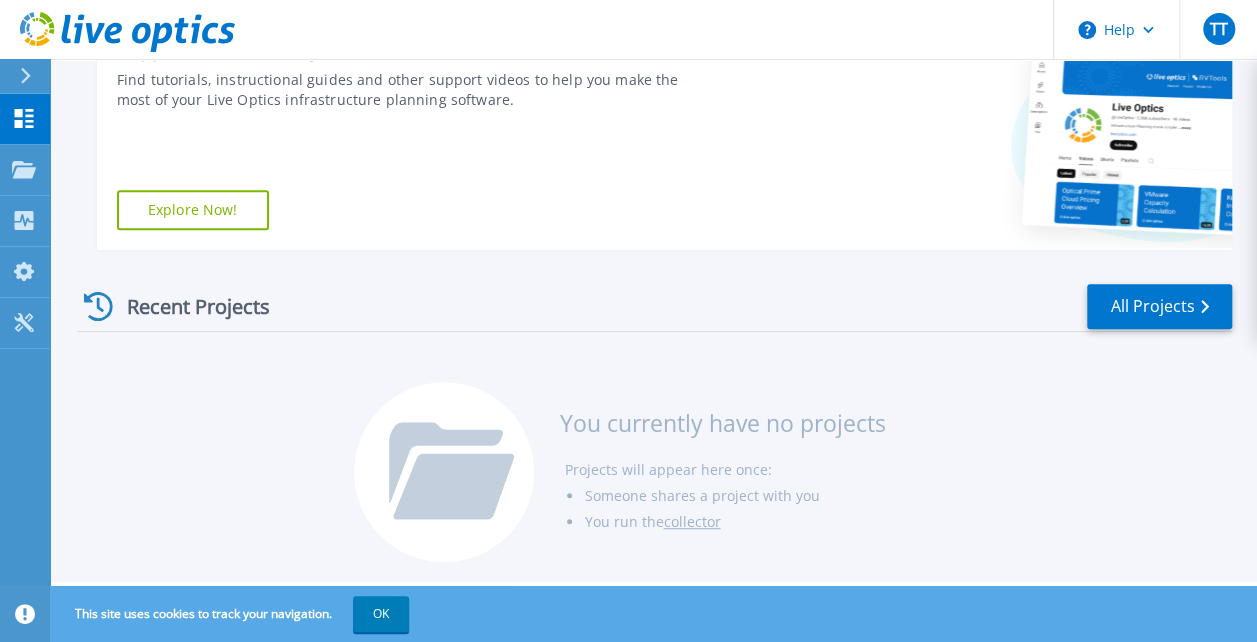 scroll, scrollTop: 0, scrollLeft: 0, axis: both 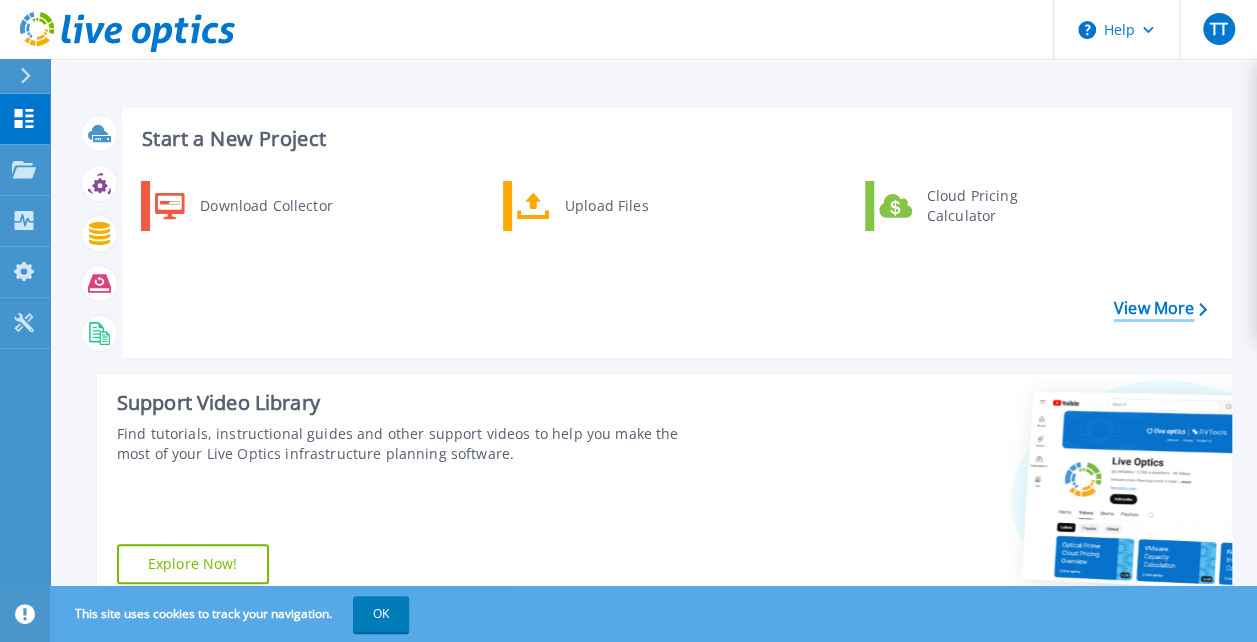 click on "View More" at bounding box center [1160, 308] 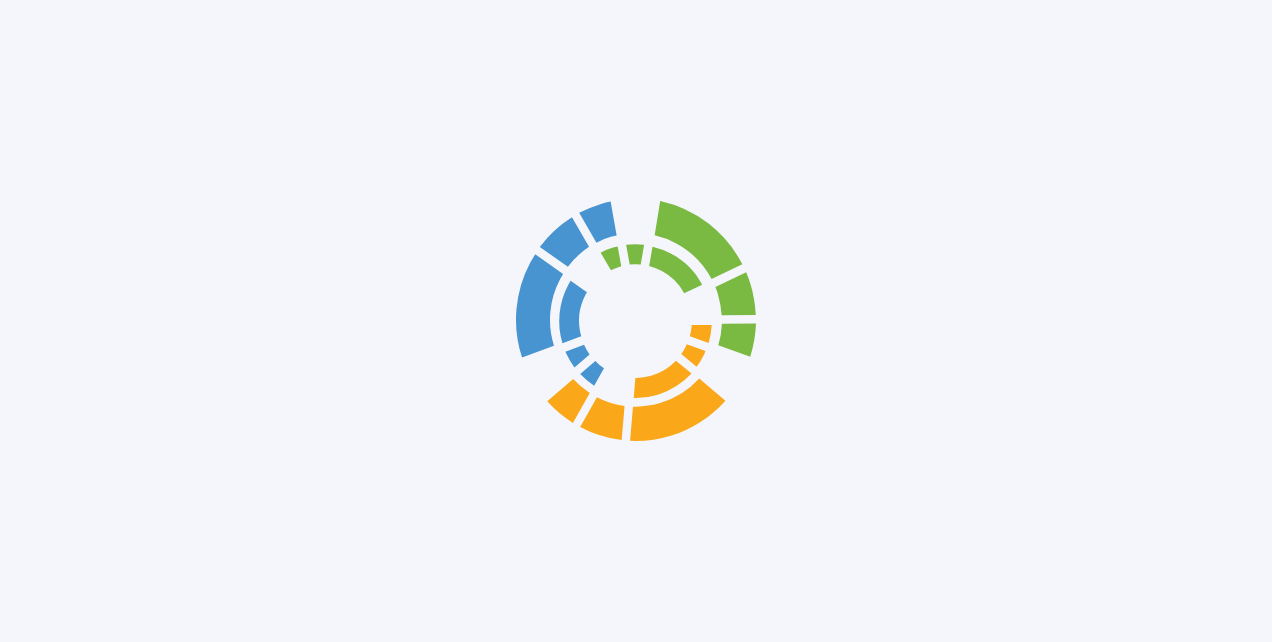 scroll, scrollTop: 0, scrollLeft: 0, axis: both 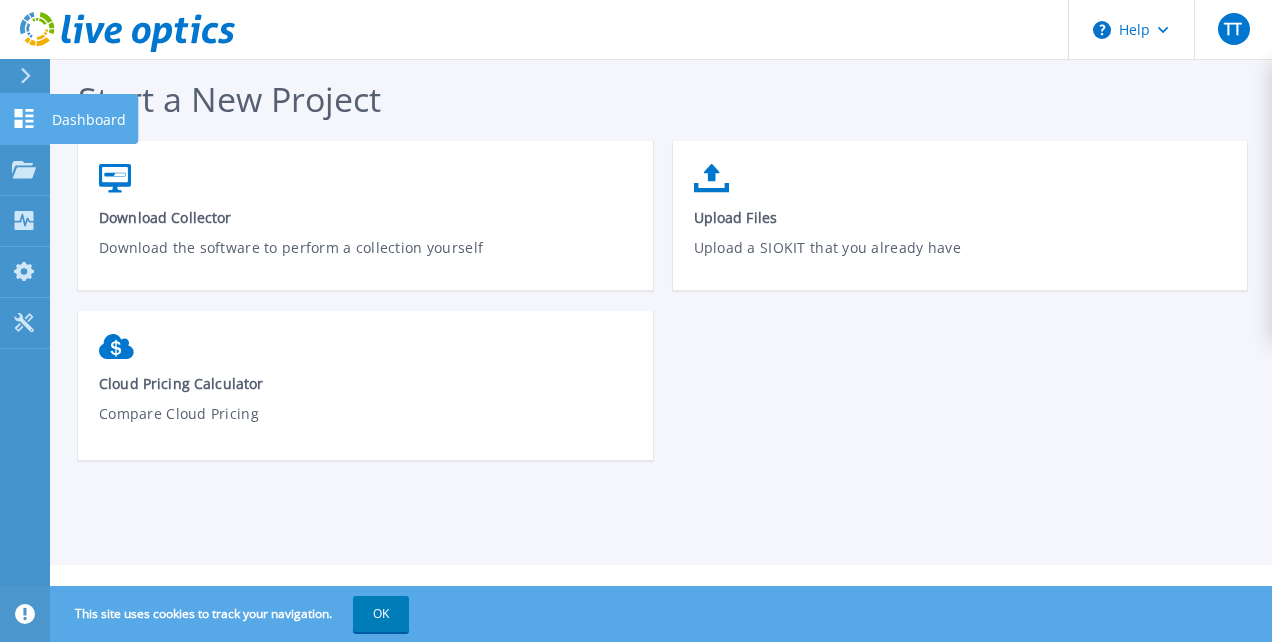 click 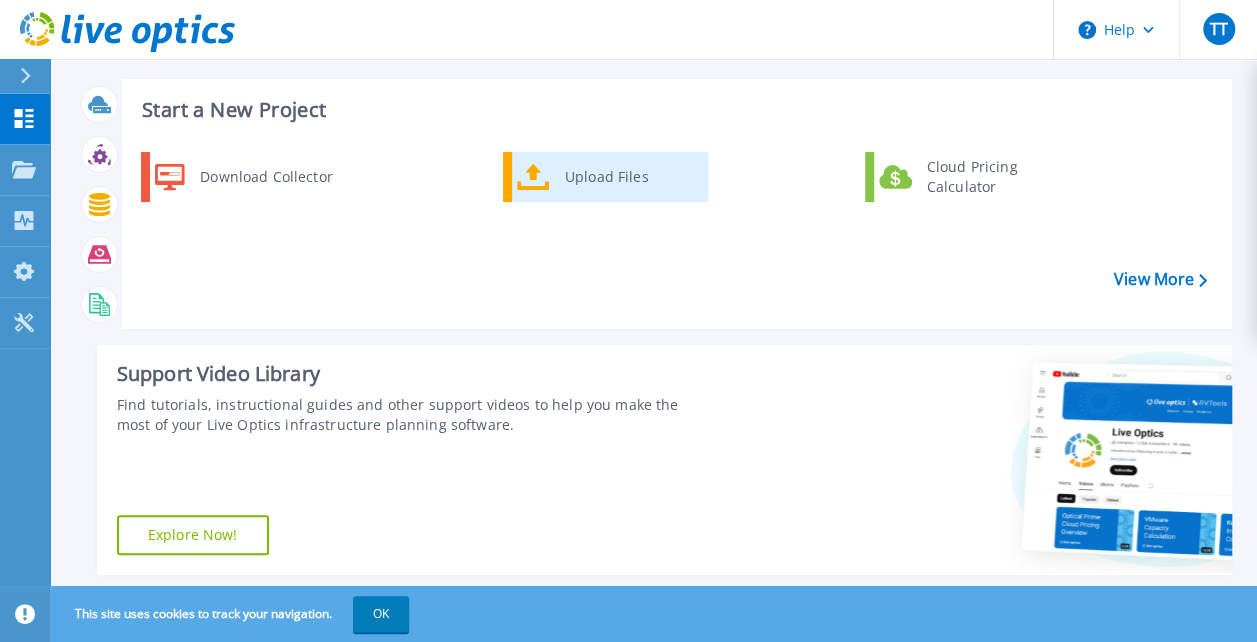 scroll, scrollTop: 0, scrollLeft: 0, axis: both 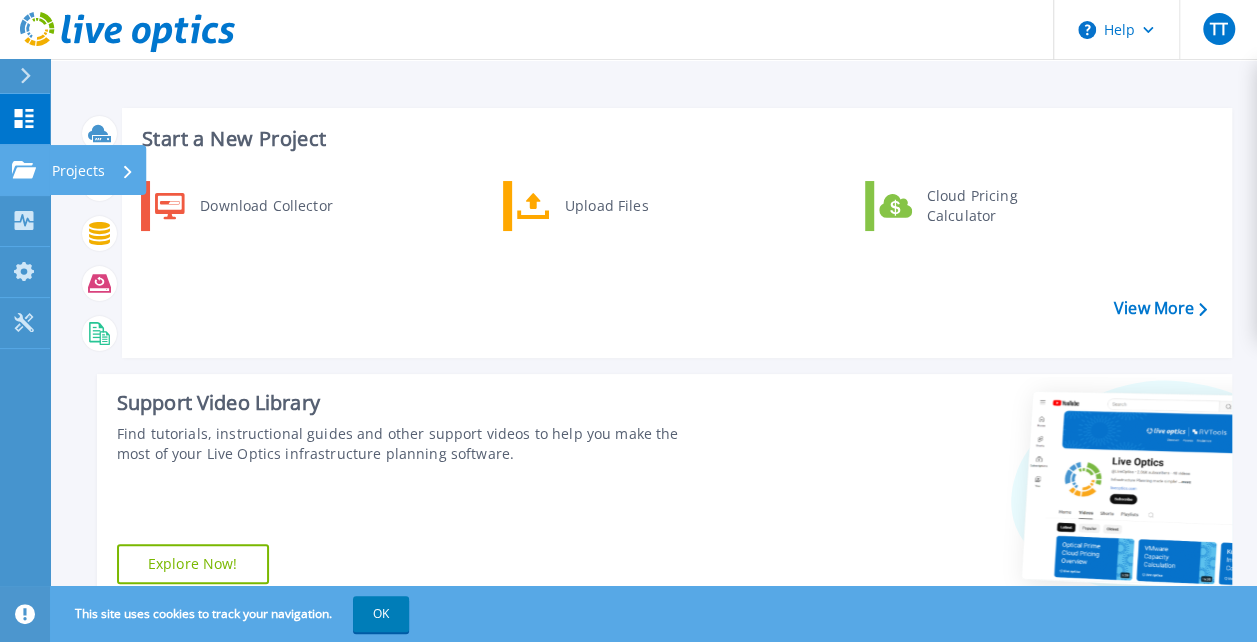 click 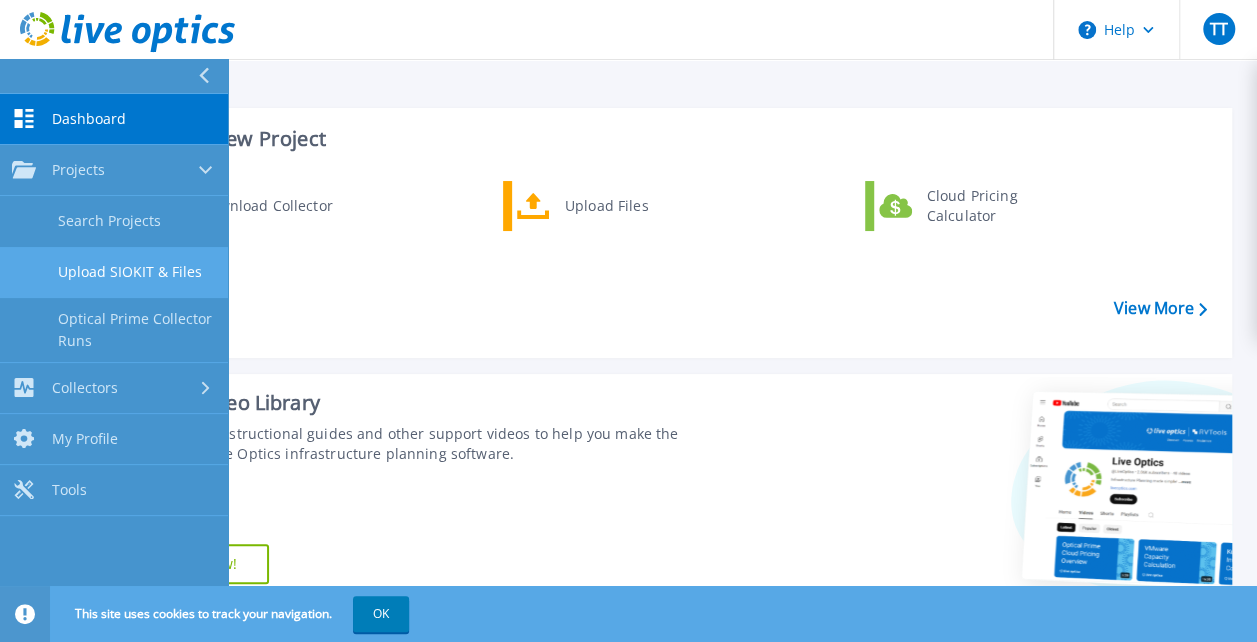 click on "Upload SIOKIT & Files" at bounding box center (114, 272) 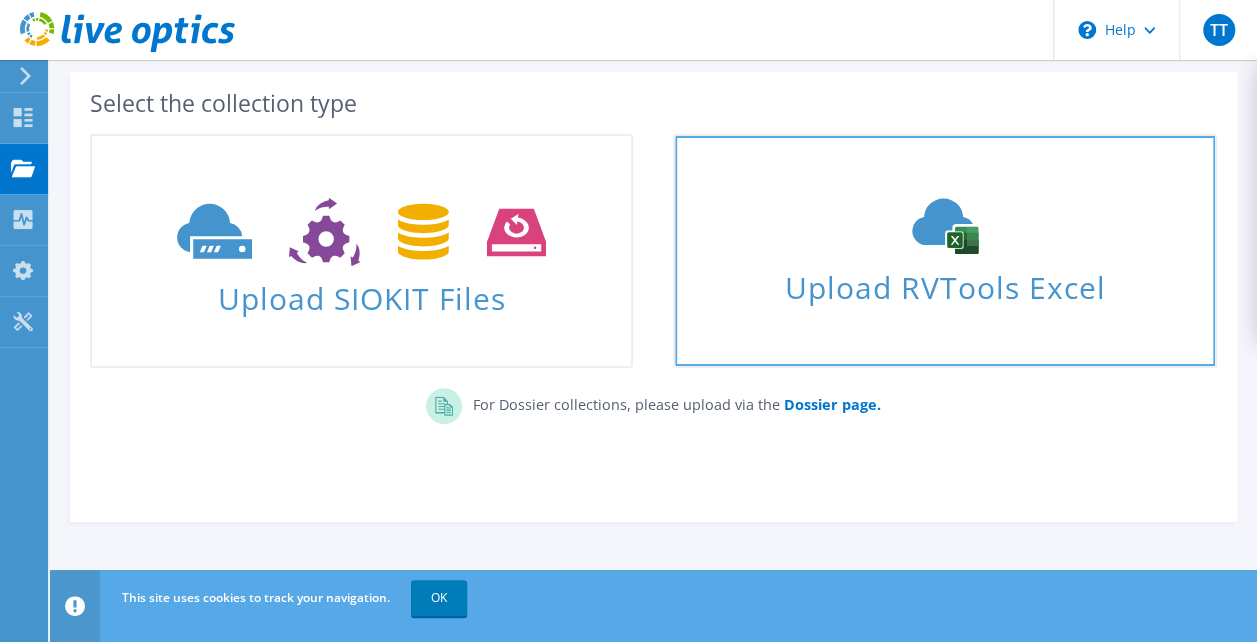 scroll, scrollTop: 0, scrollLeft: 0, axis: both 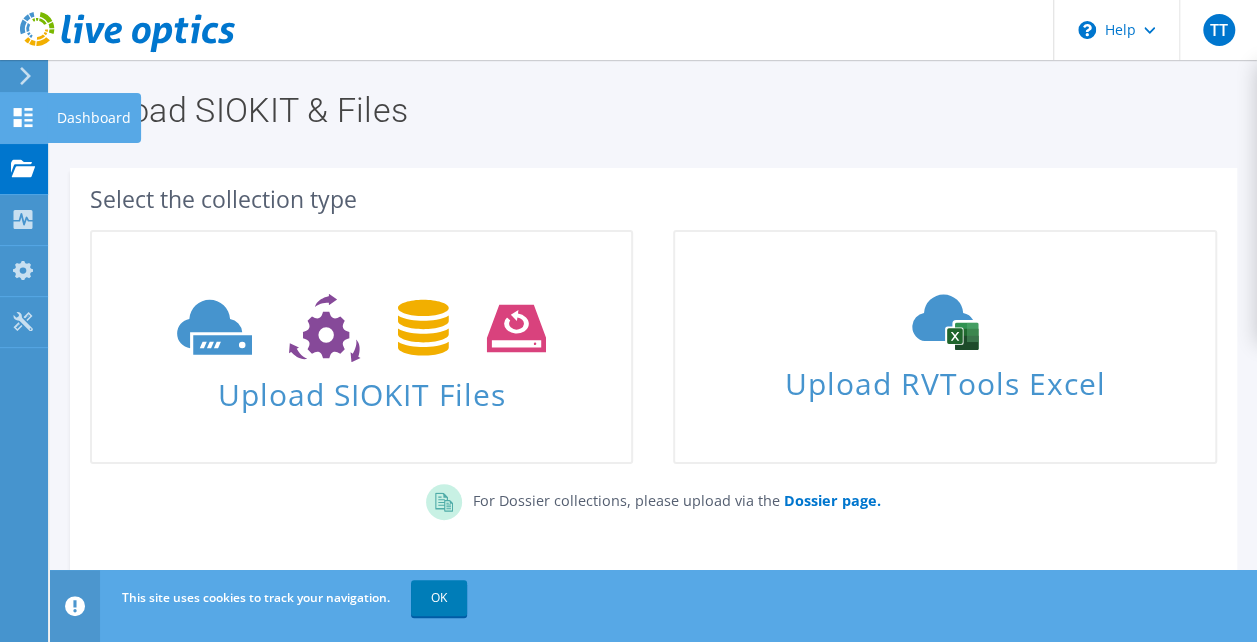 click 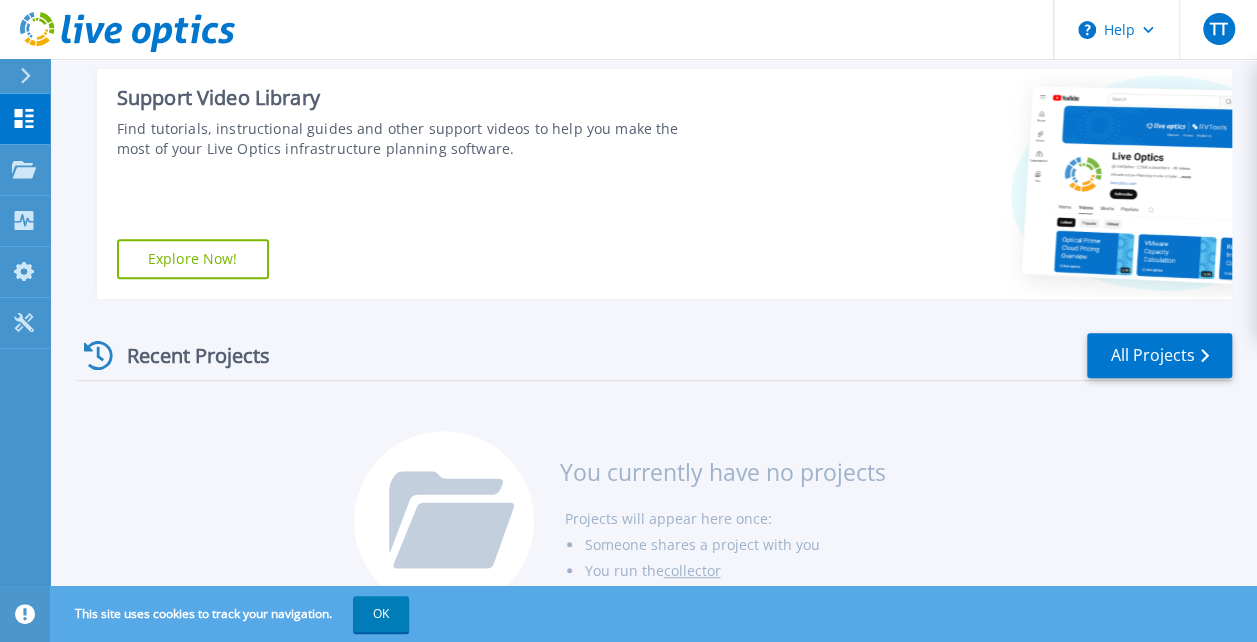 scroll, scrollTop: 306, scrollLeft: 0, axis: vertical 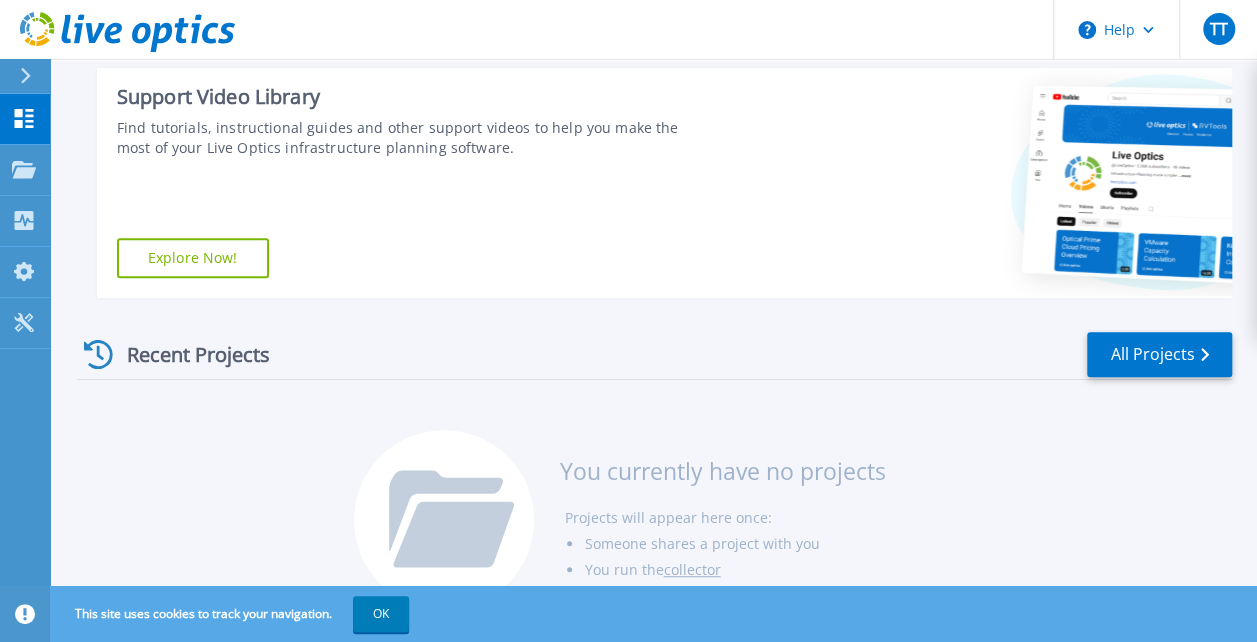 click on "Recent Projects" at bounding box center [187, 354] 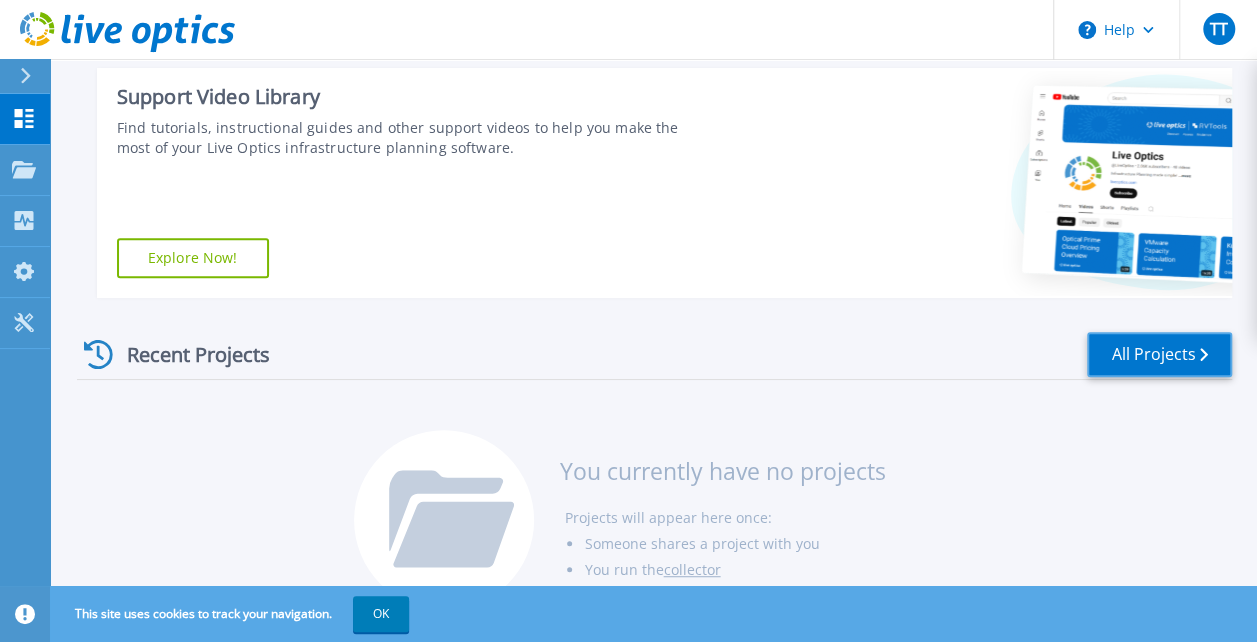 click on "All Projects" at bounding box center [1159, 354] 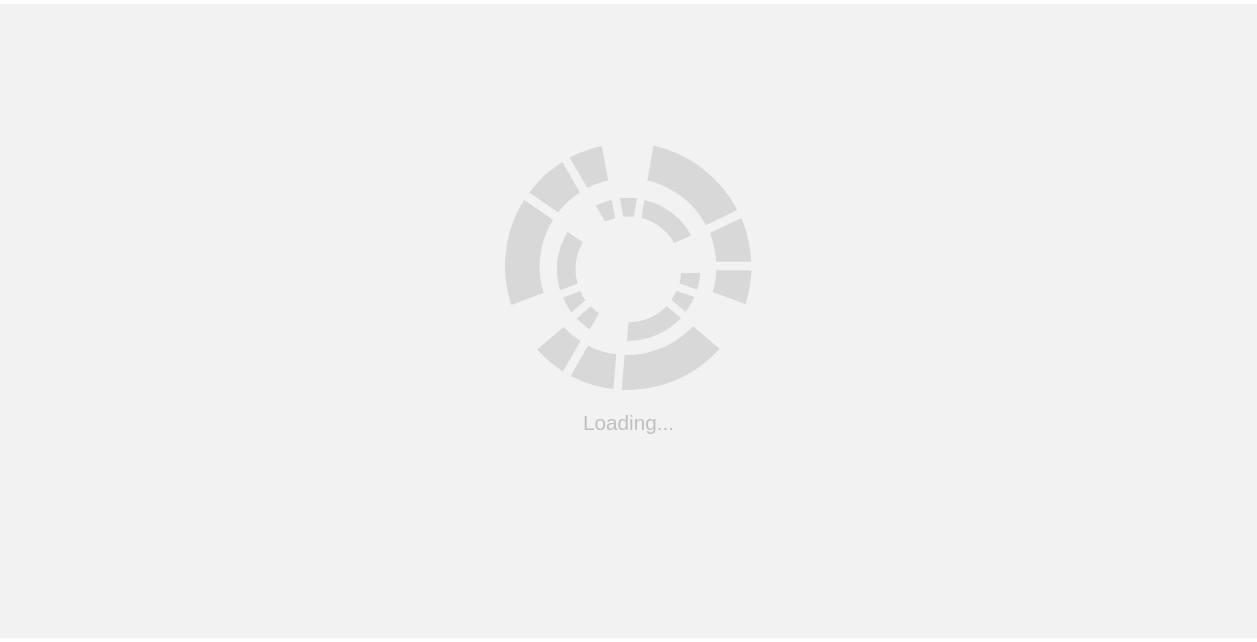 scroll, scrollTop: 0, scrollLeft: 0, axis: both 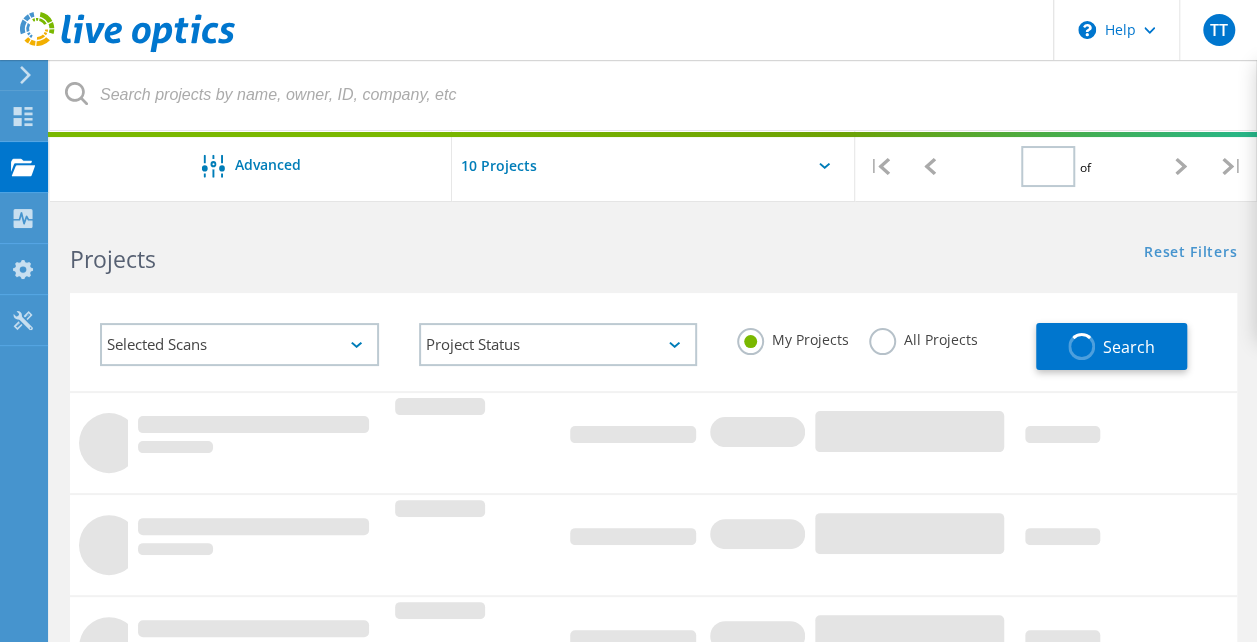 type on "1" 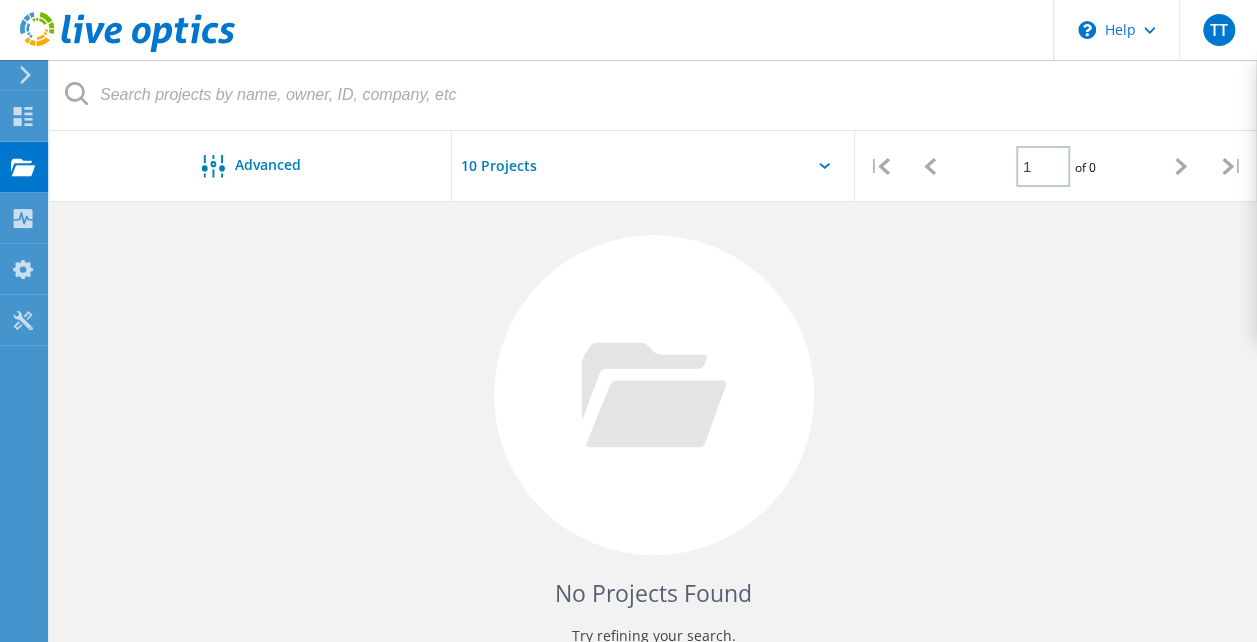 scroll, scrollTop: 0, scrollLeft: 0, axis: both 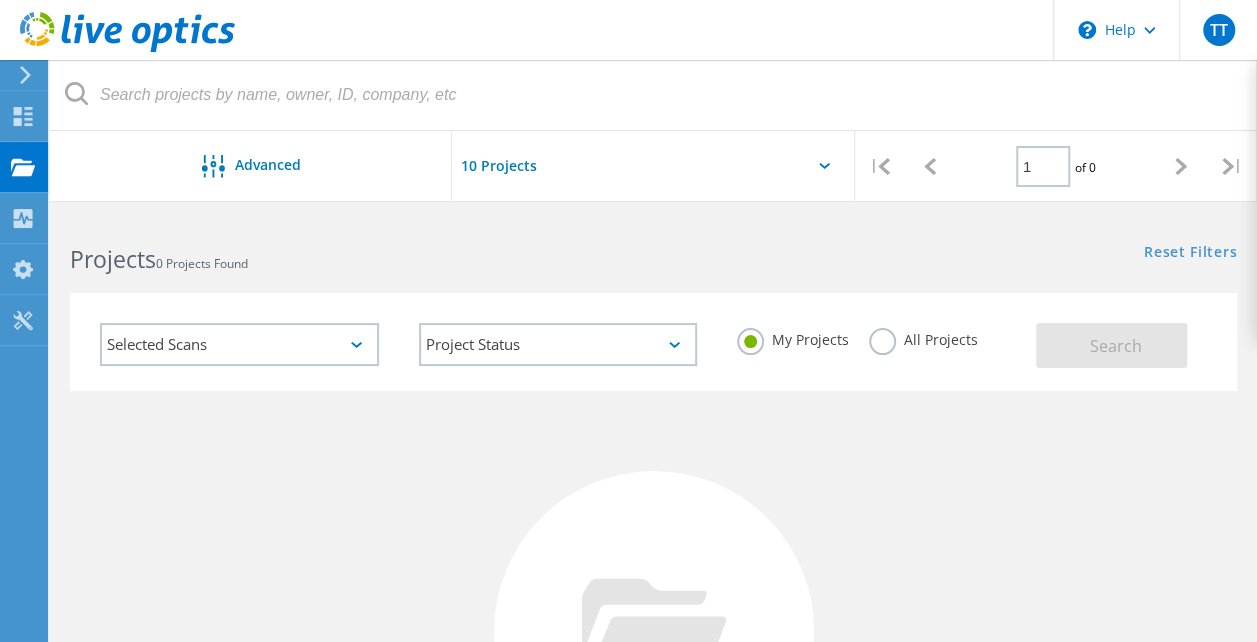 click 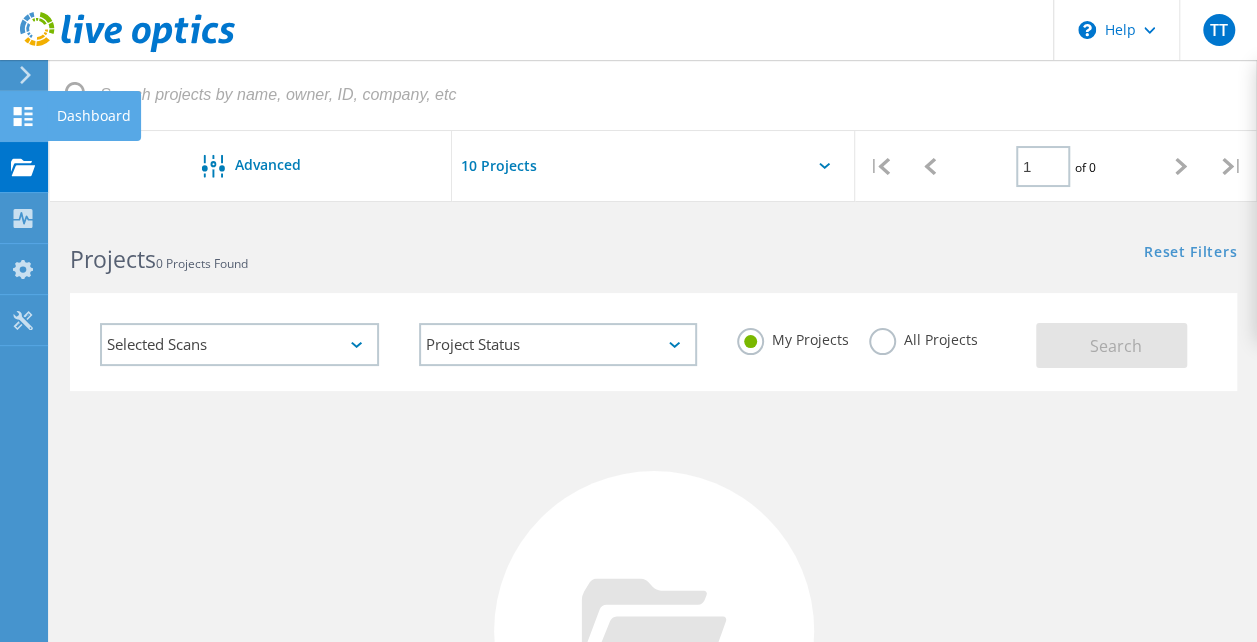click 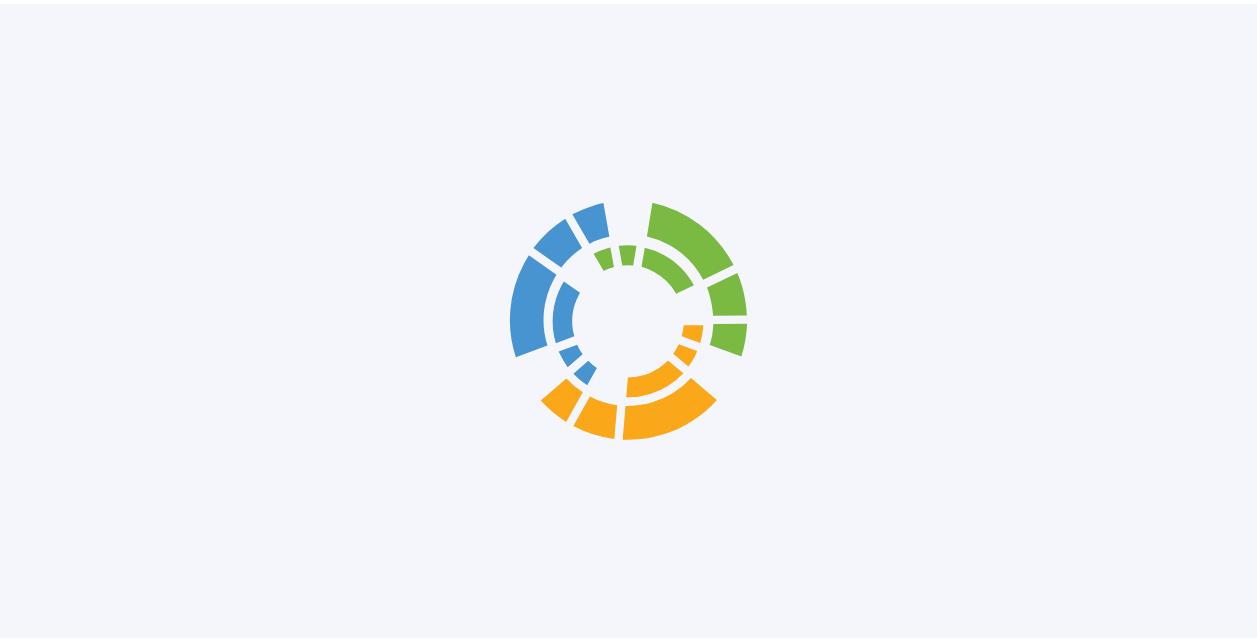 scroll, scrollTop: 0, scrollLeft: 0, axis: both 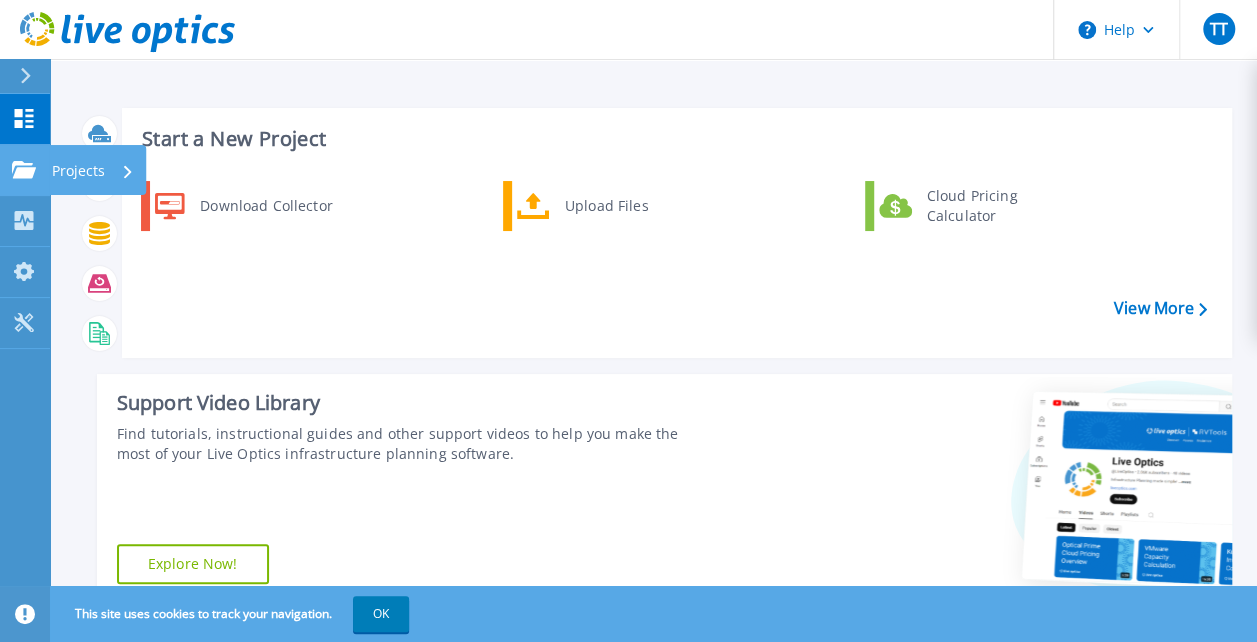 click 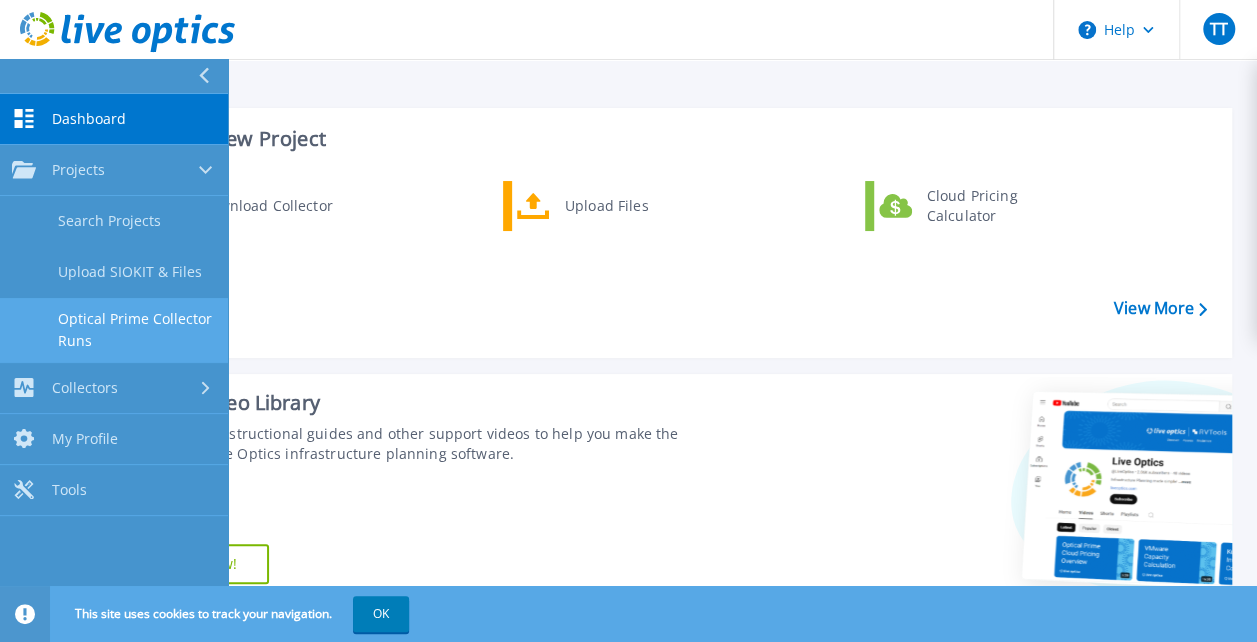 click on "Optical Prime Collector Runs" at bounding box center (114, 330) 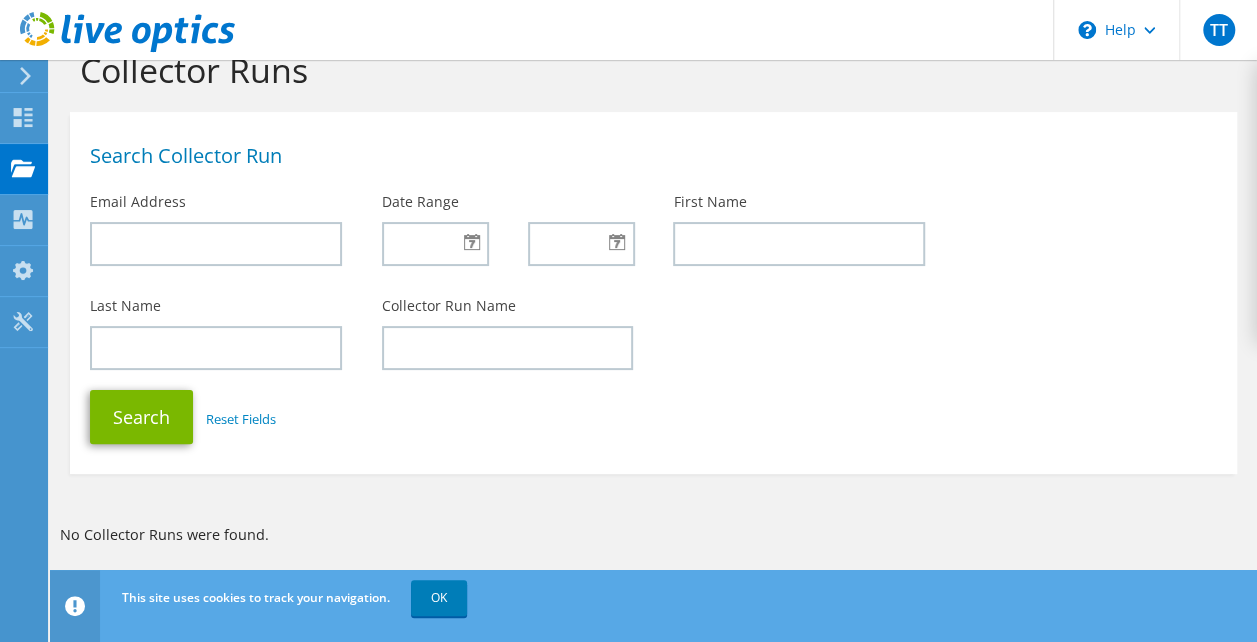 scroll, scrollTop: 64, scrollLeft: 0, axis: vertical 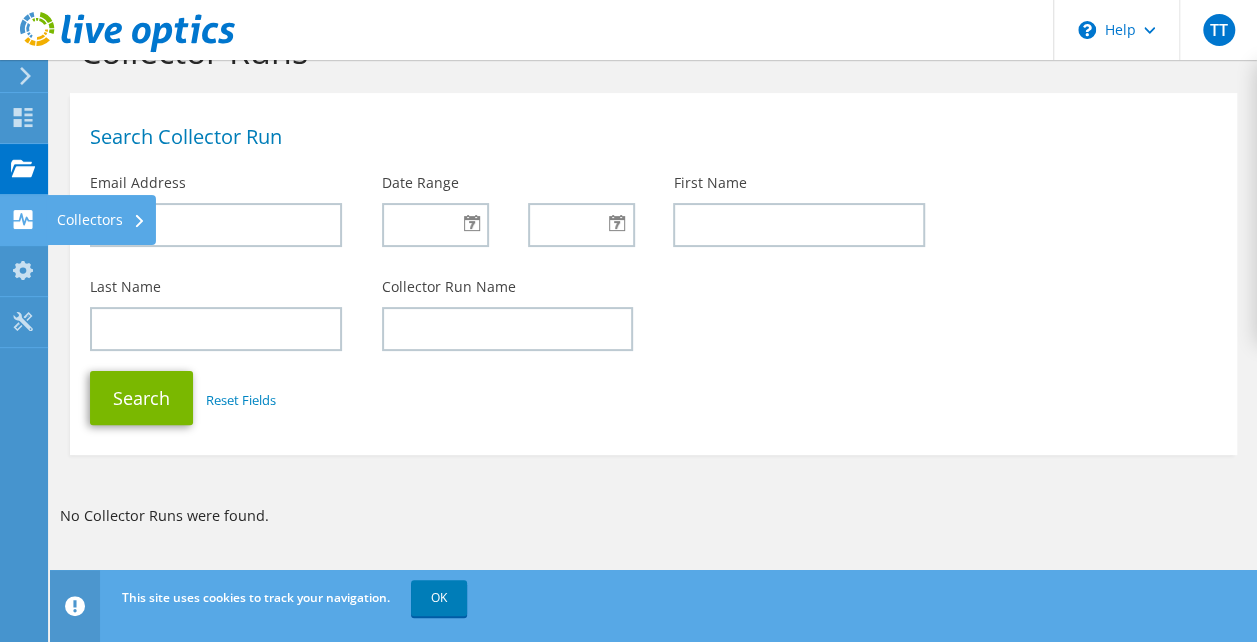 click on "Collectors" at bounding box center [-66, 220] 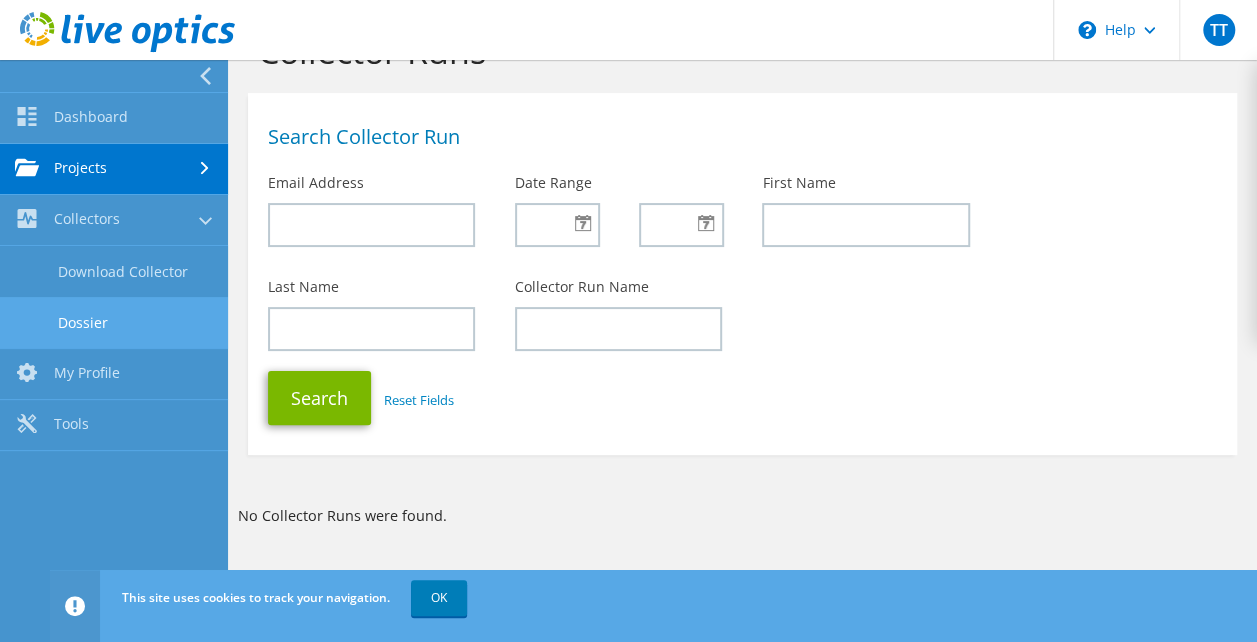 click on "Dossier" at bounding box center [114, 322] 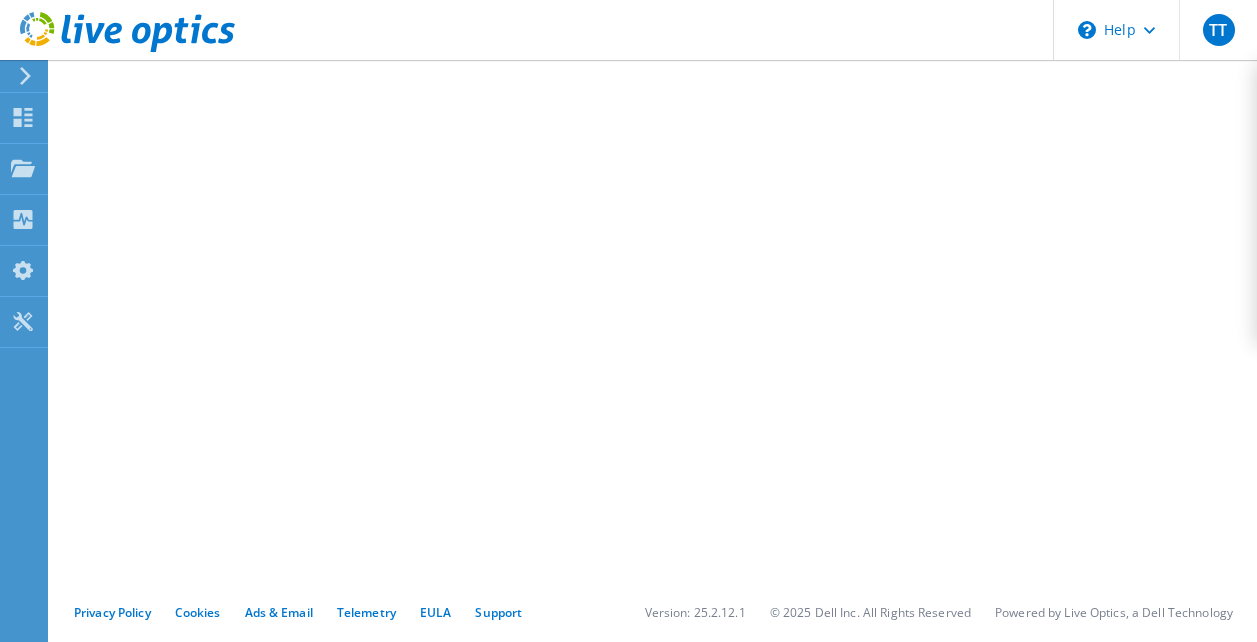 scroll, scrollTop: 0, scrollLeft: 0, axis: both 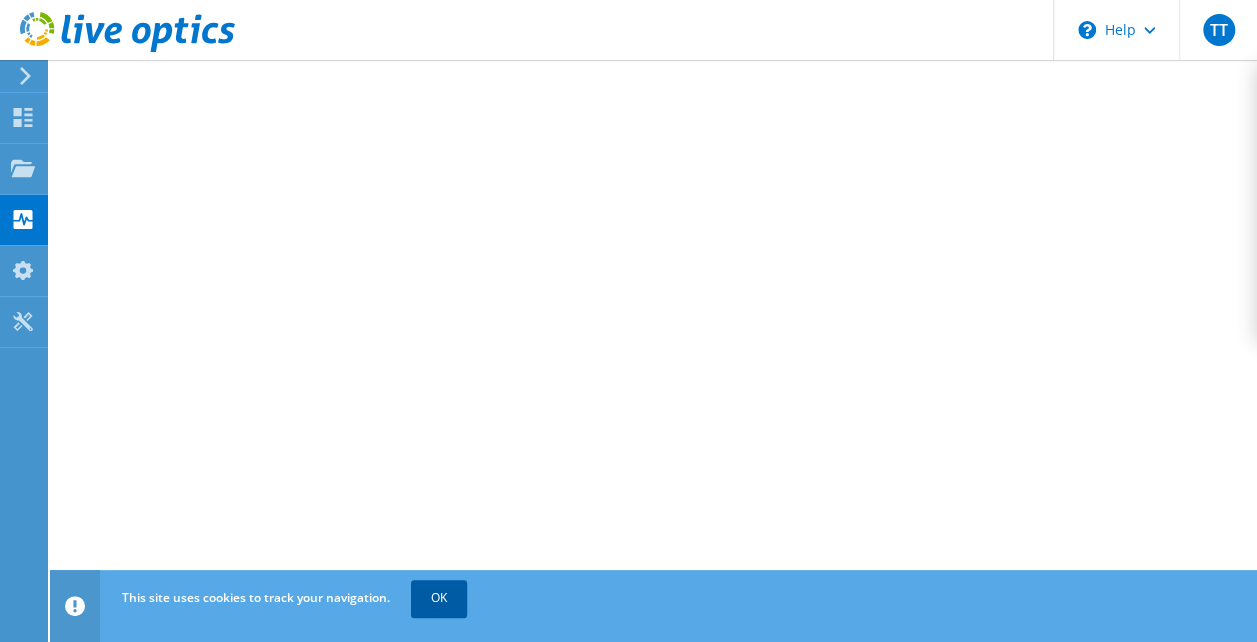 click on "OK" at bounding box center (439, 598) 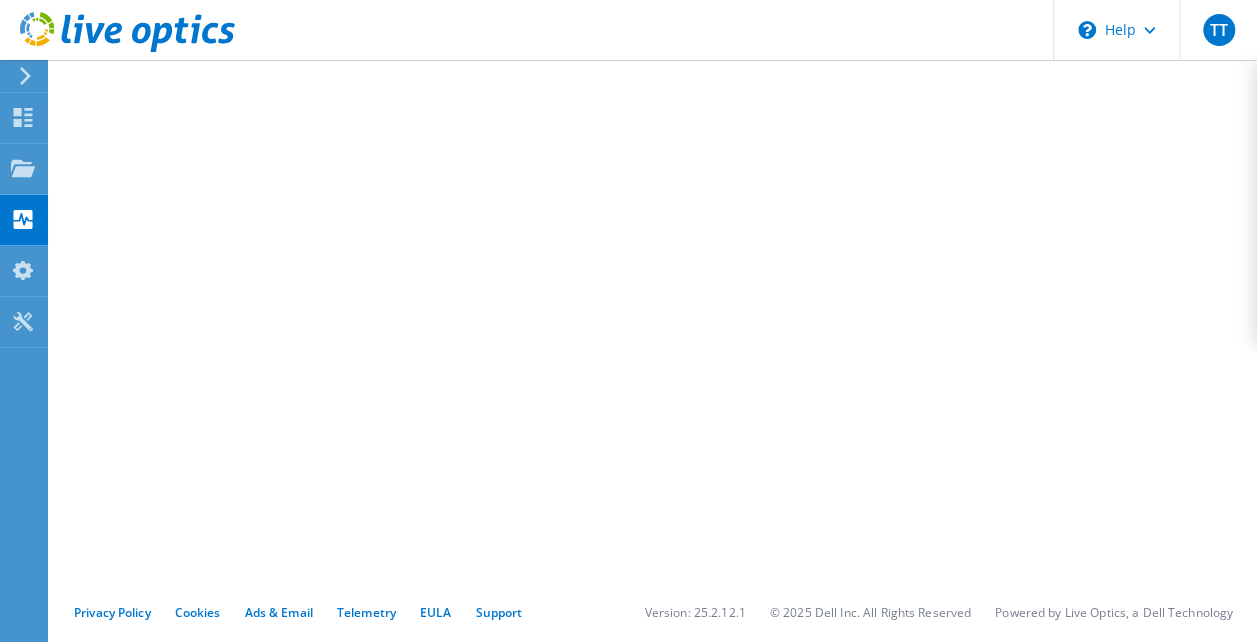 click at bounding box center [117, 33] 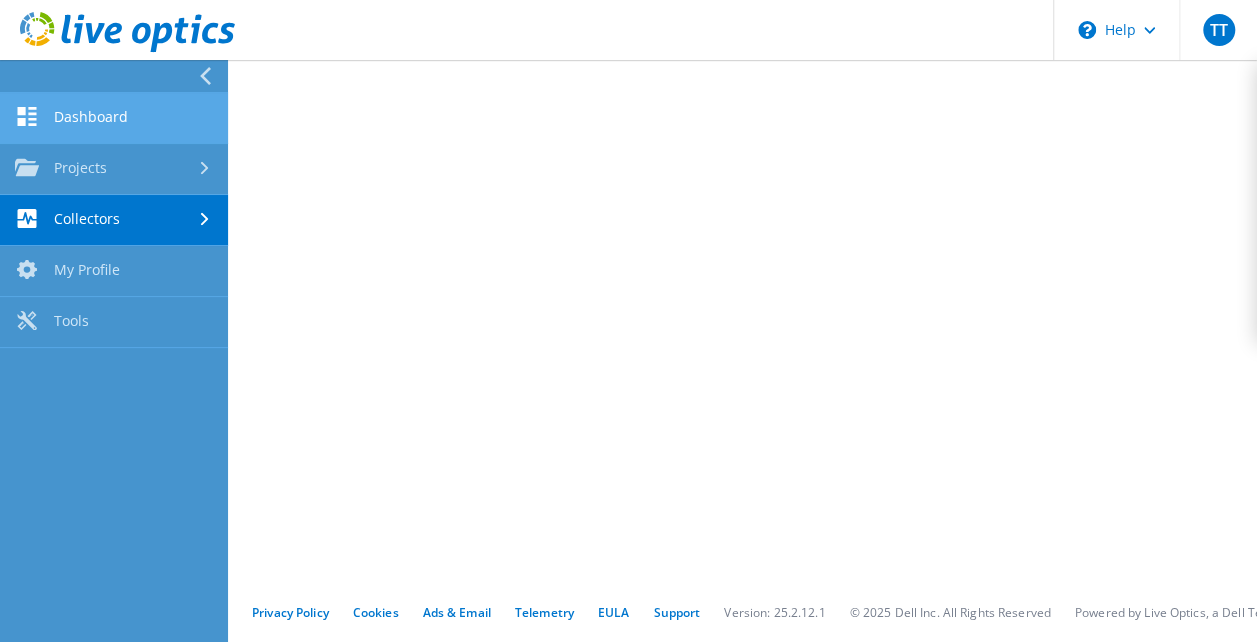 click on "Dashboard" at bounding box center [114, 118] 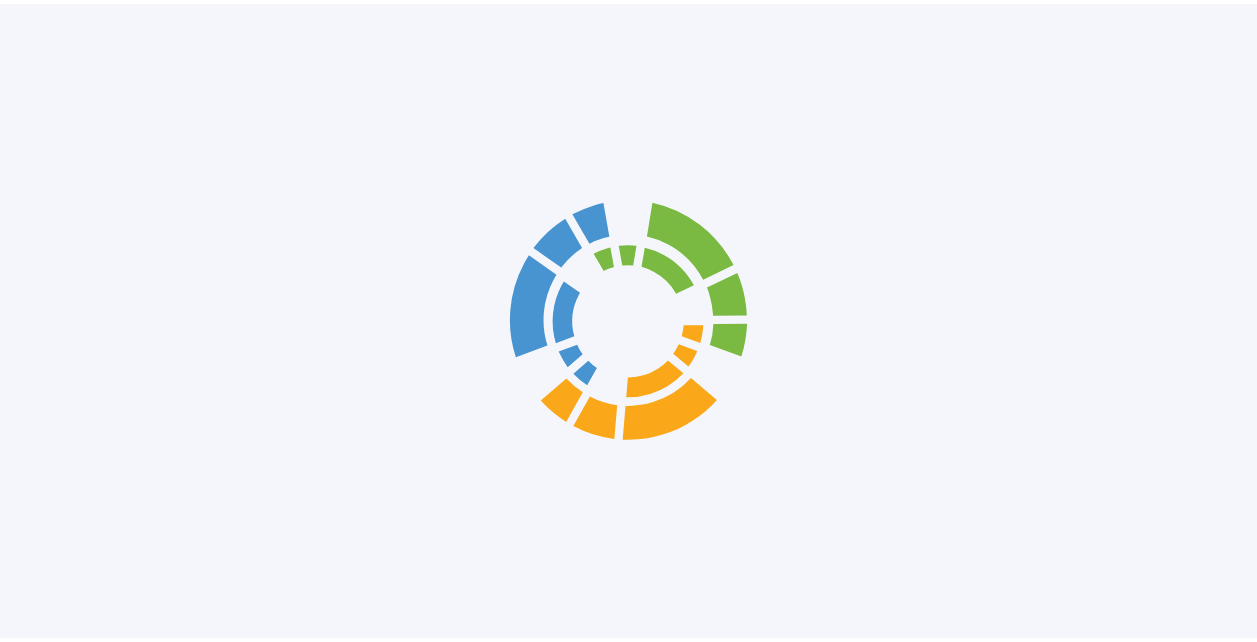 scroll, scrollTop: 0, scrollLeft: 0, axis: both 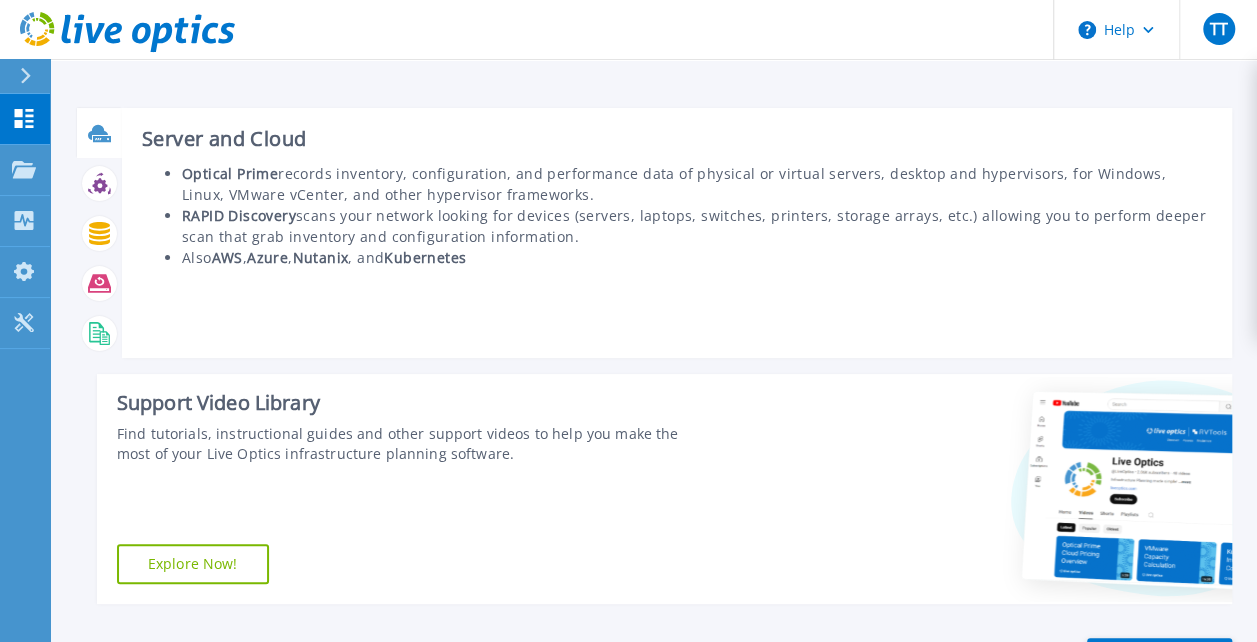 click 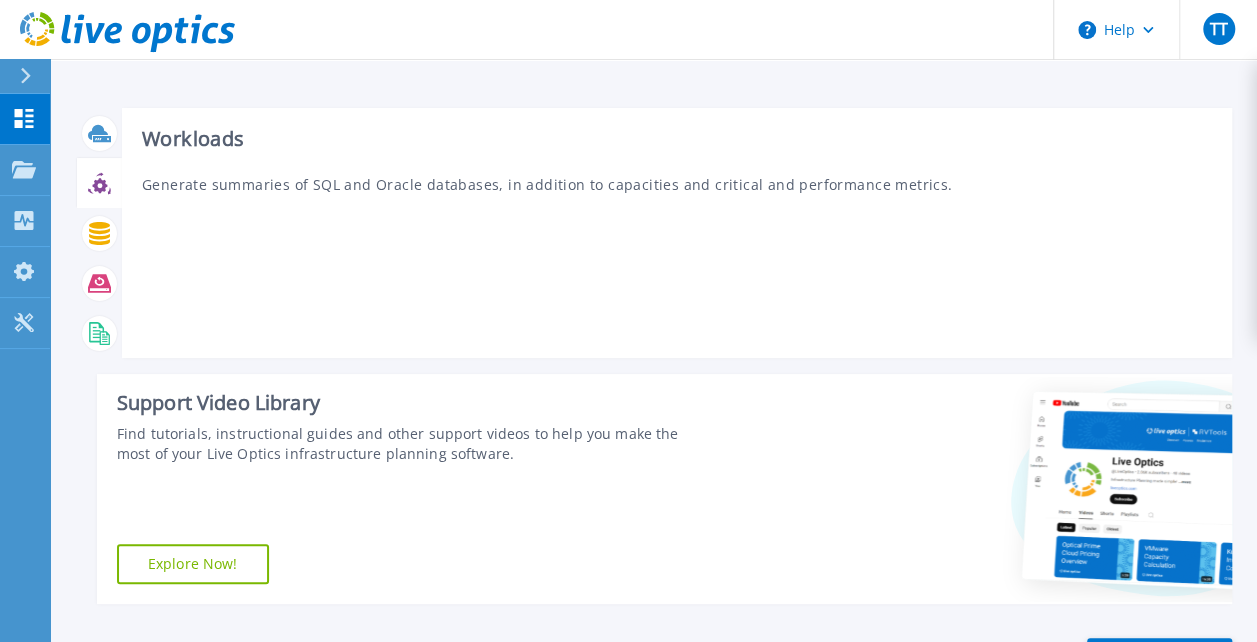 click 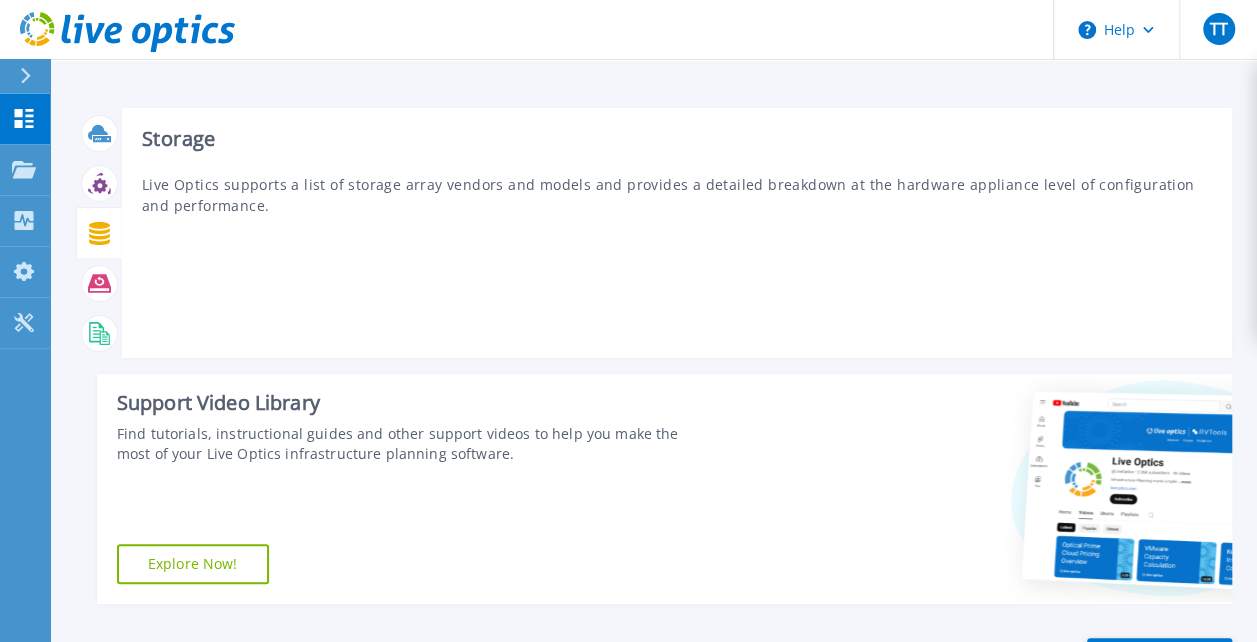 click 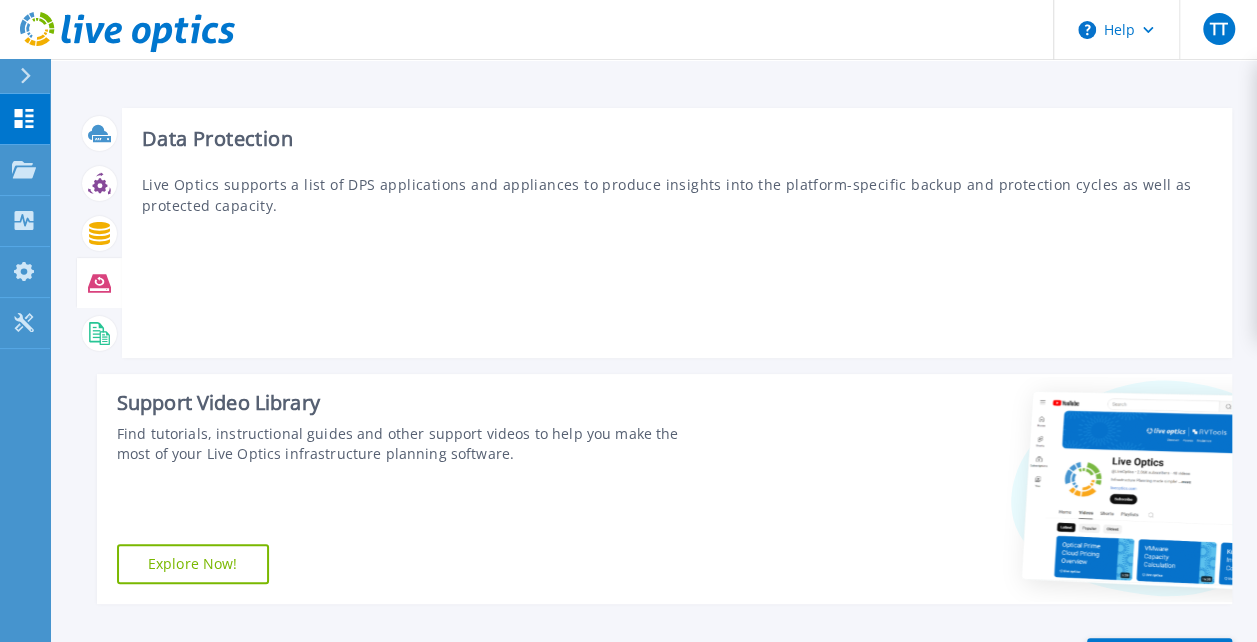click at bounding box center [99, 283] 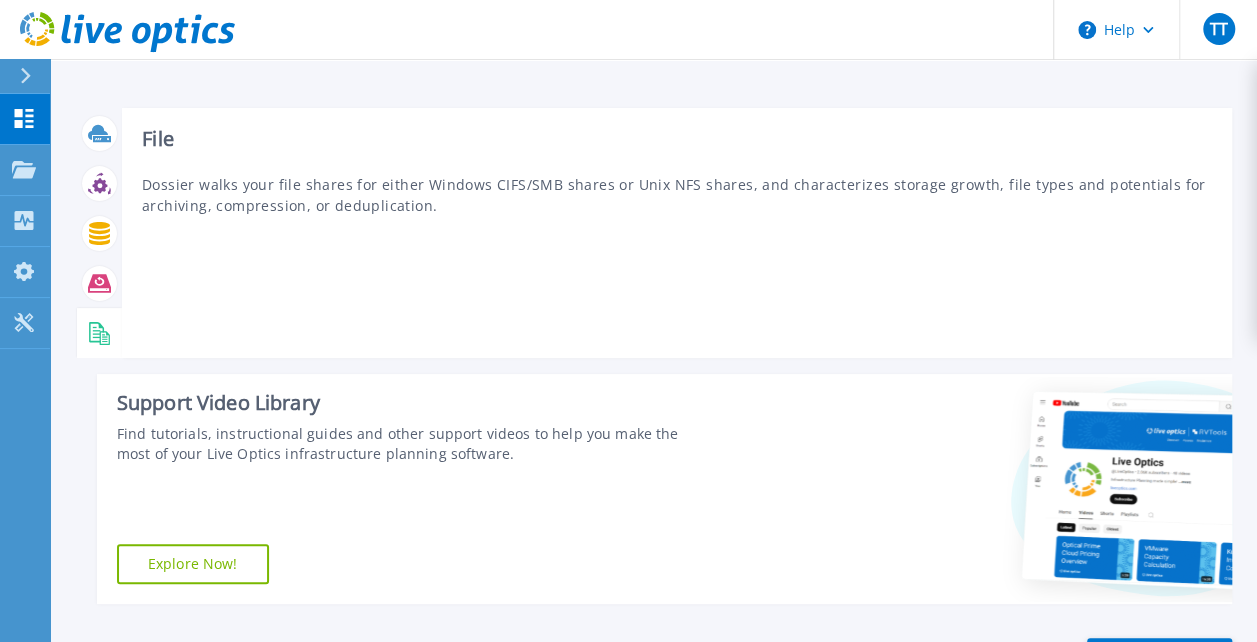click 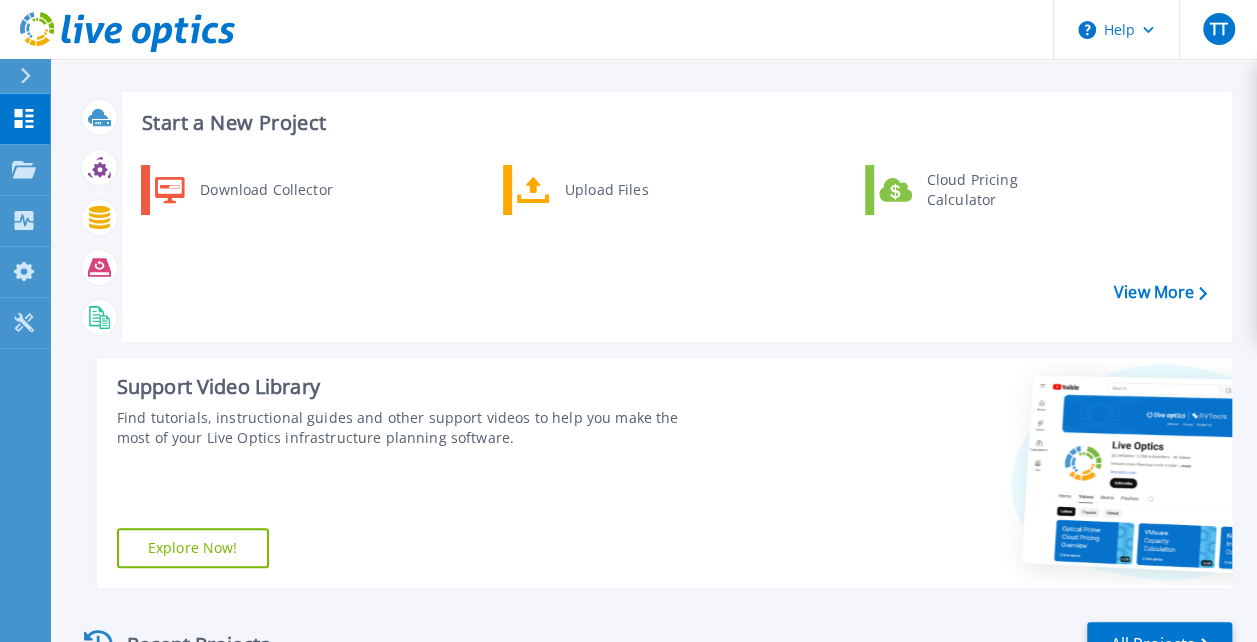 scroll, scrollTop: 23, scrollLeft: 0, axis: vertical 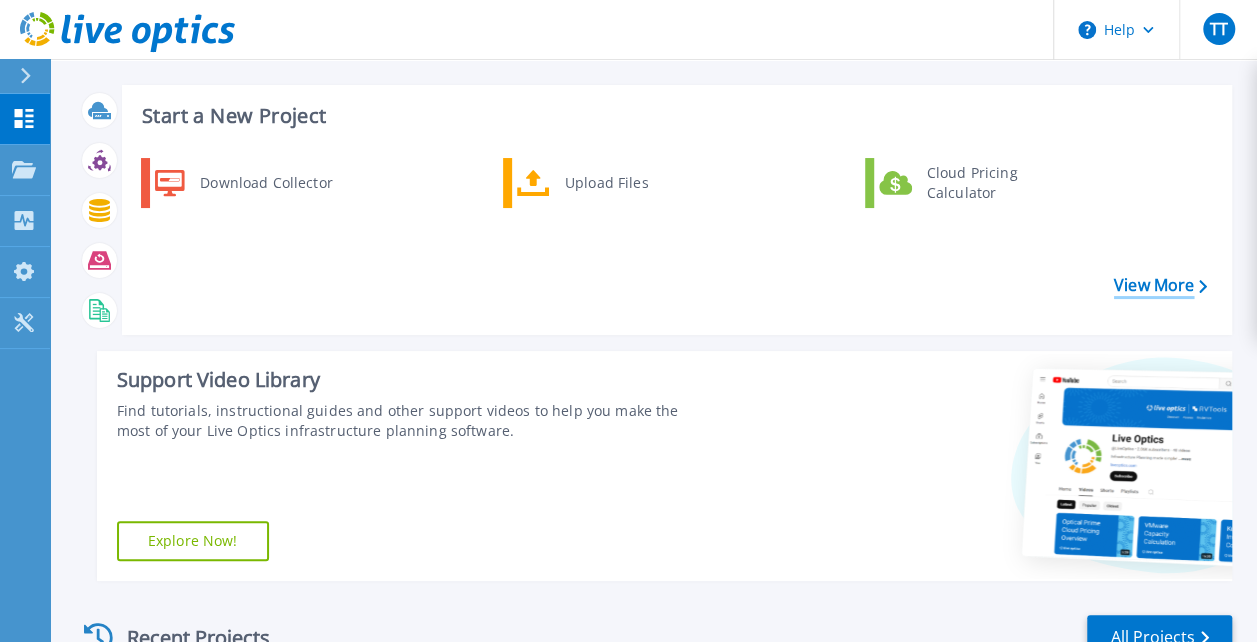 click on "View More" at bounding box center (1160, 285) 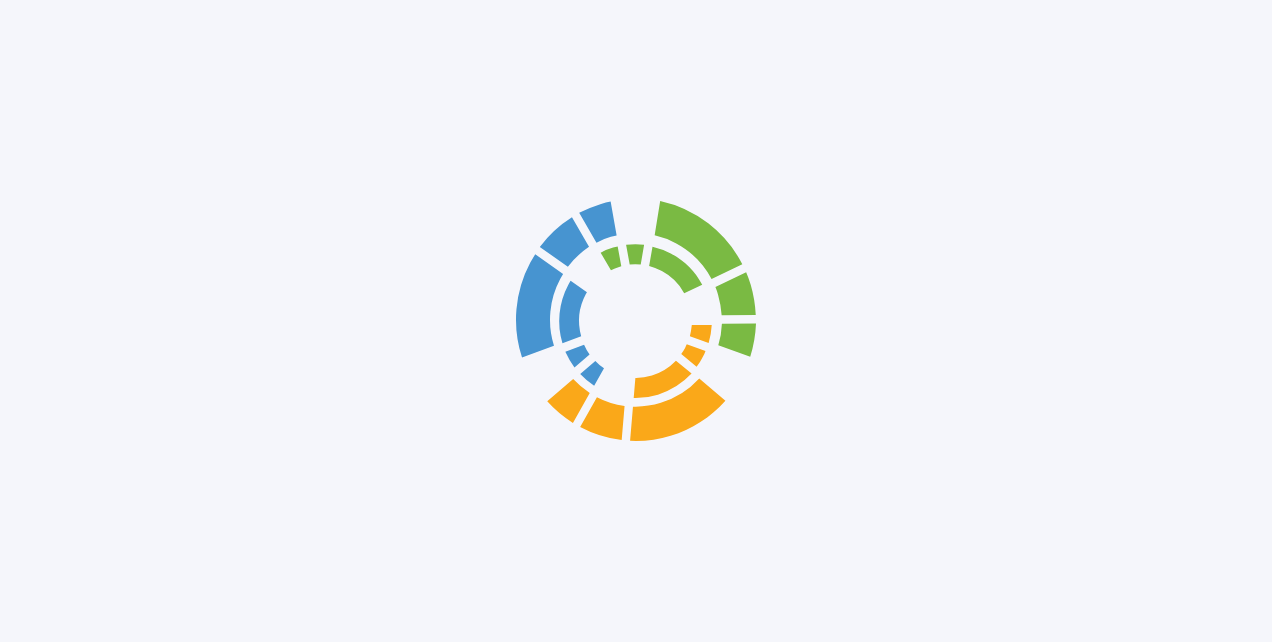 scroll, scrollTop: 0, scrollLeft: 0, axis: both 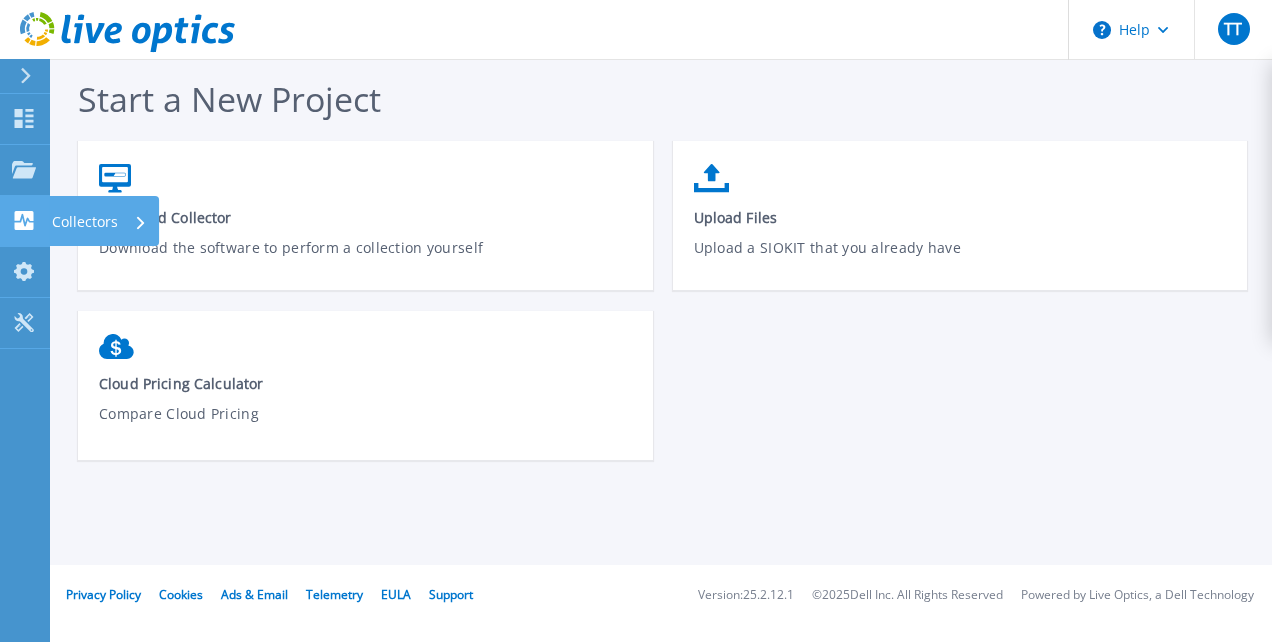 click on "Collectors" at bounding box center (85, 222) 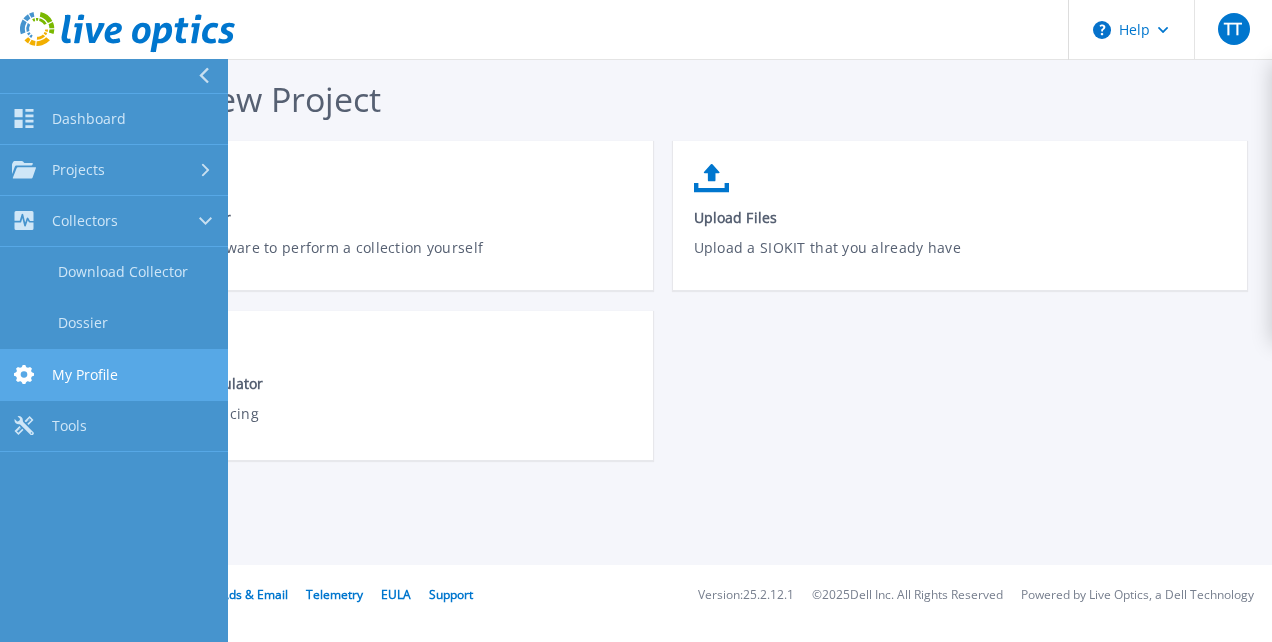 click on "My Profile" at bounding box center [85, 375] 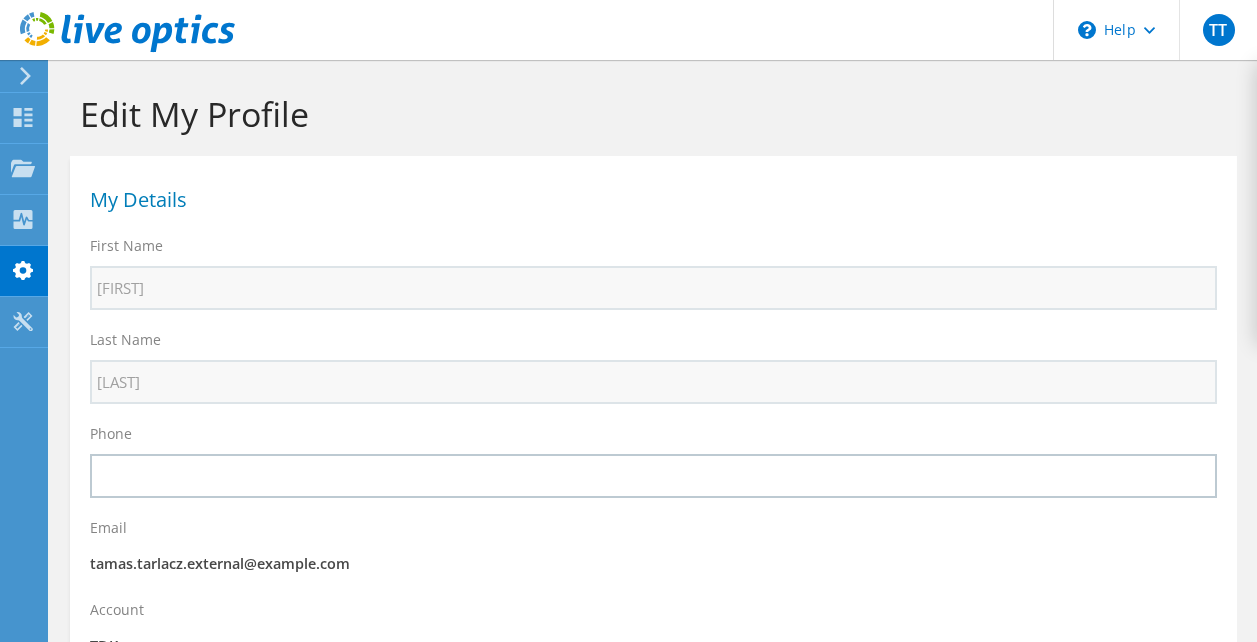 scroll, scrollTop: 0, scrollLeft: 0, axis: both 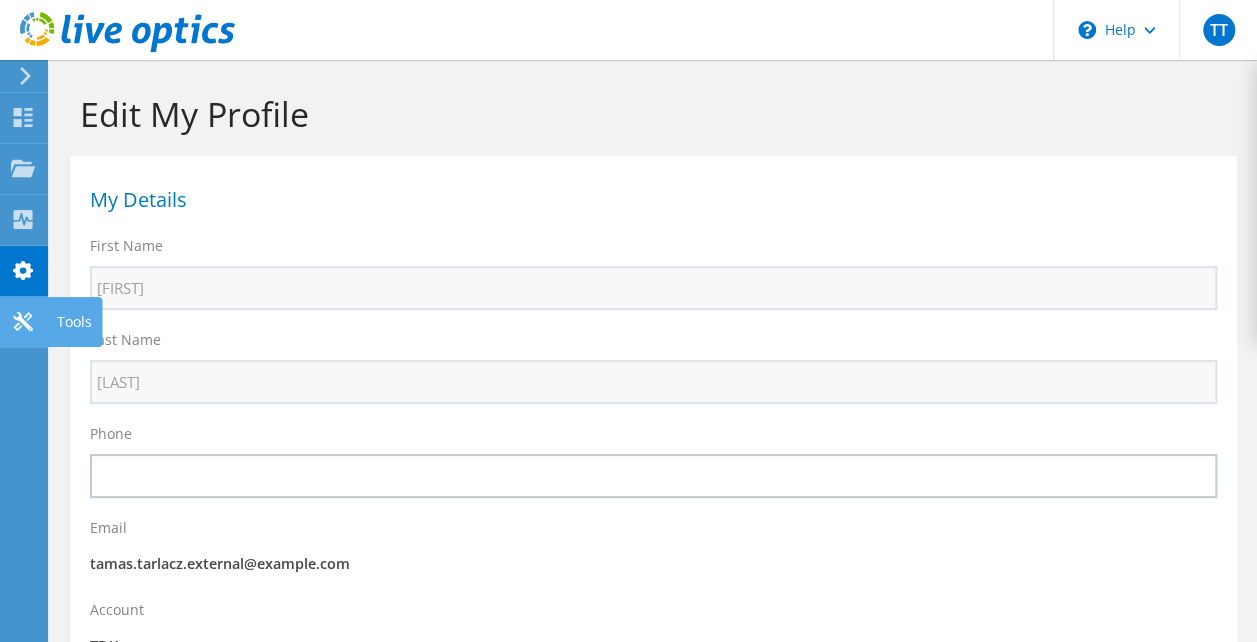 click 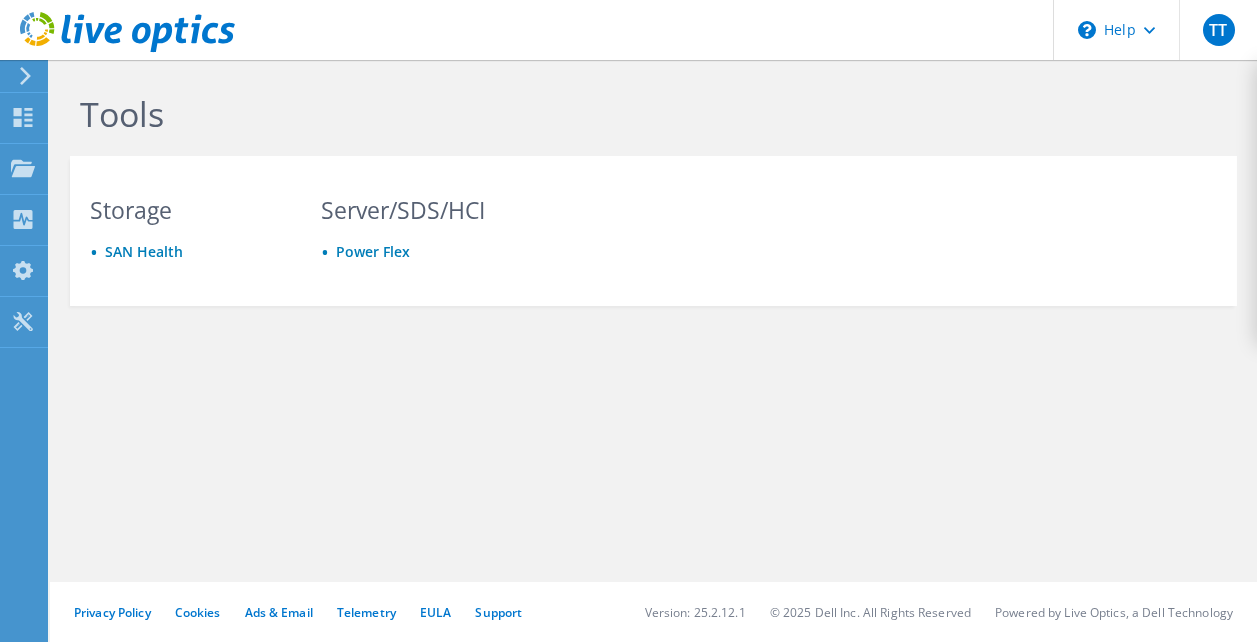 scroll, scrollTop: 0, scrollLeft: 0, axis: both 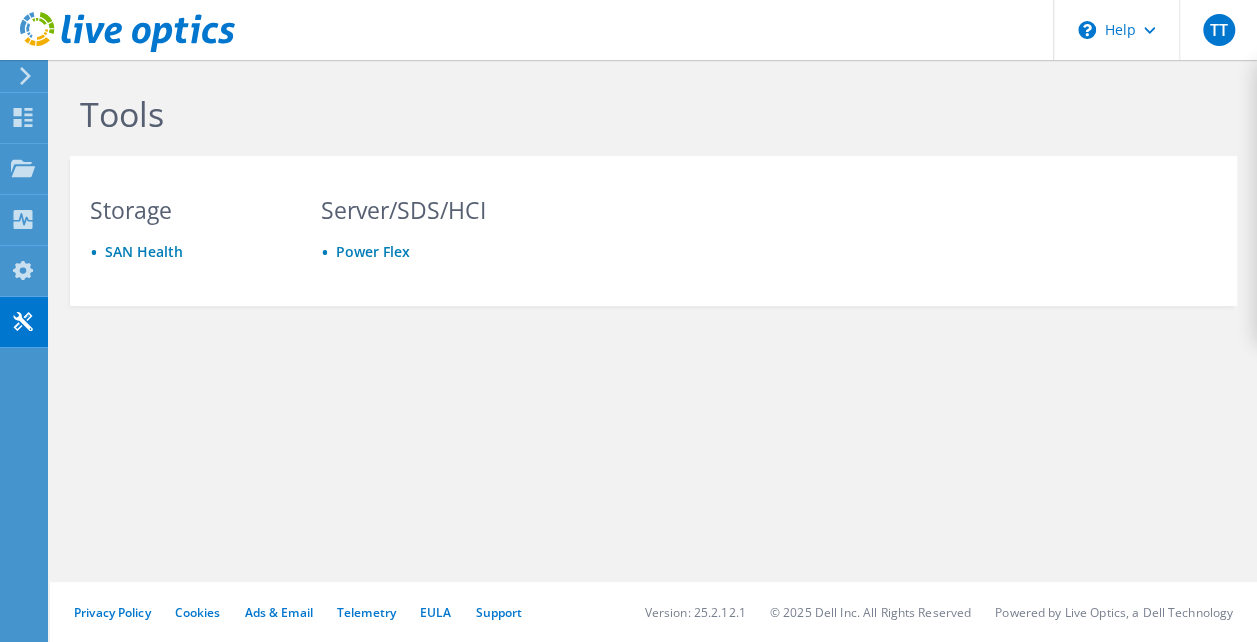 click 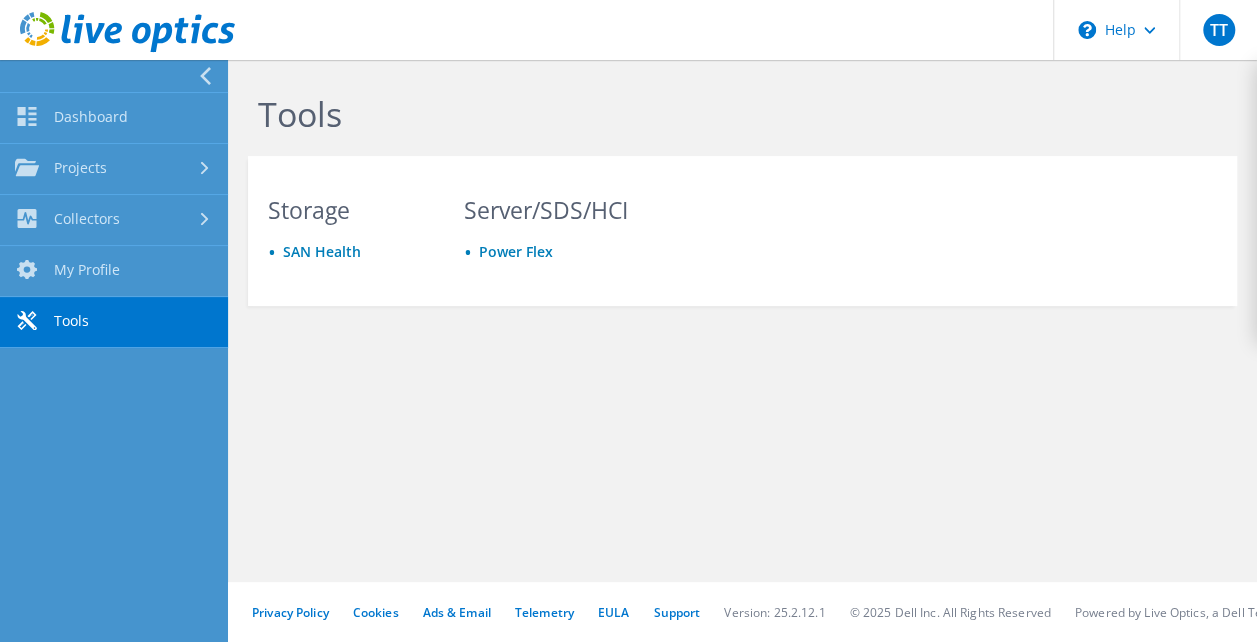 click 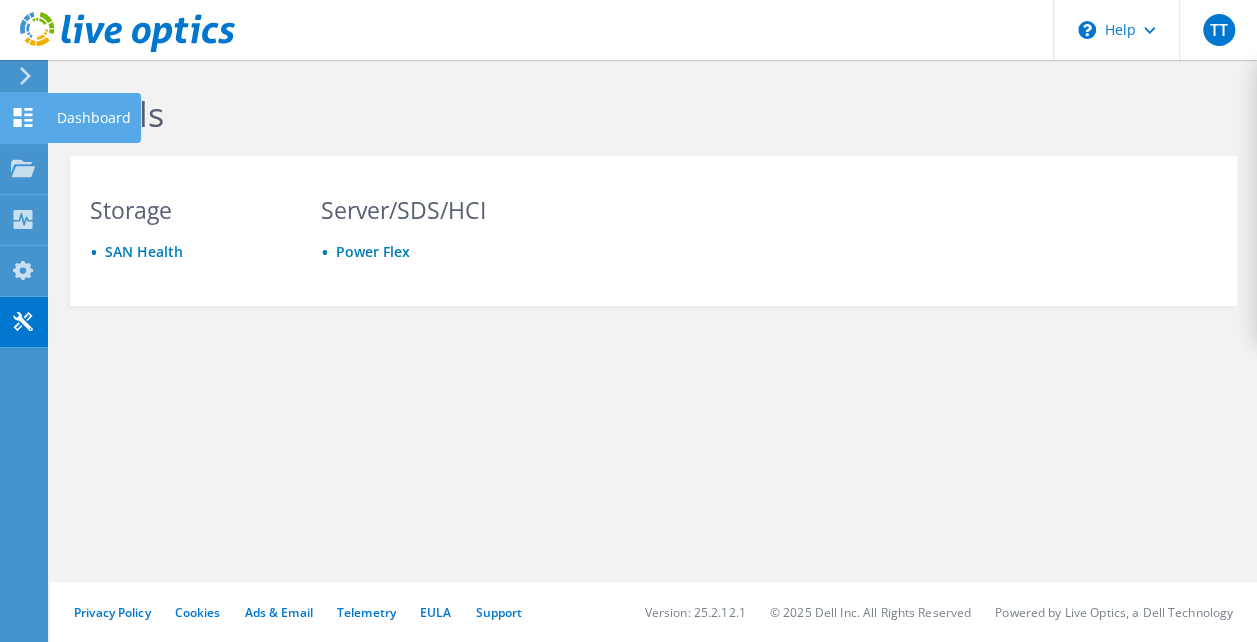 click 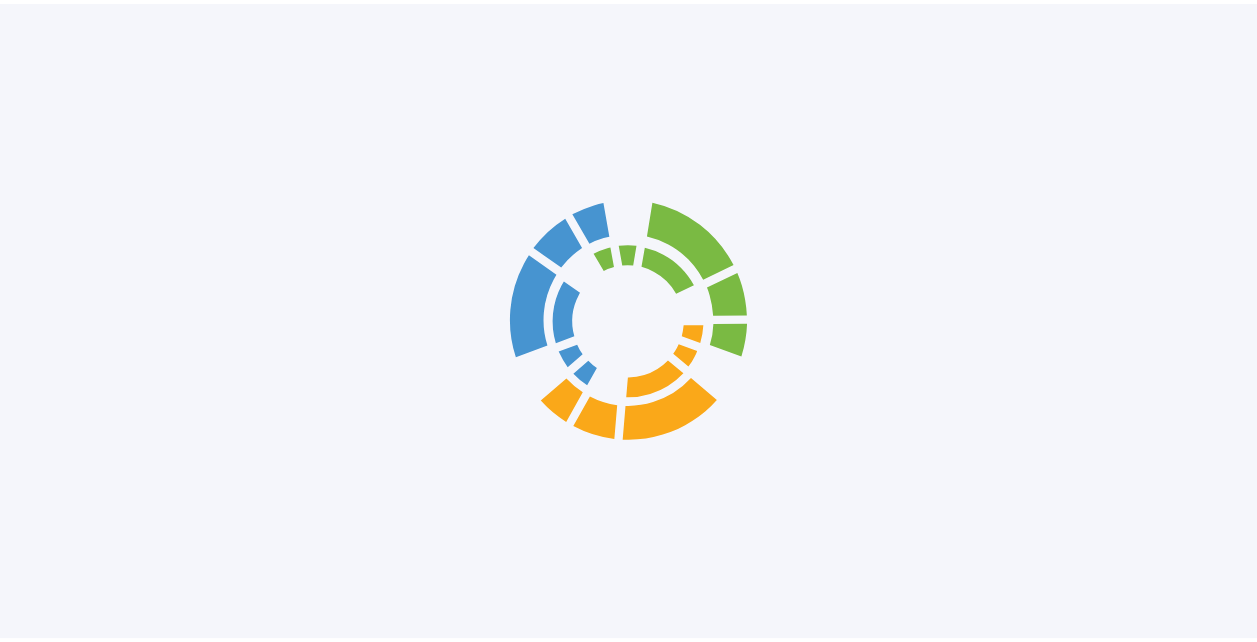 scroll, scrollTop: 0, scrollLeft: 0, axis: both 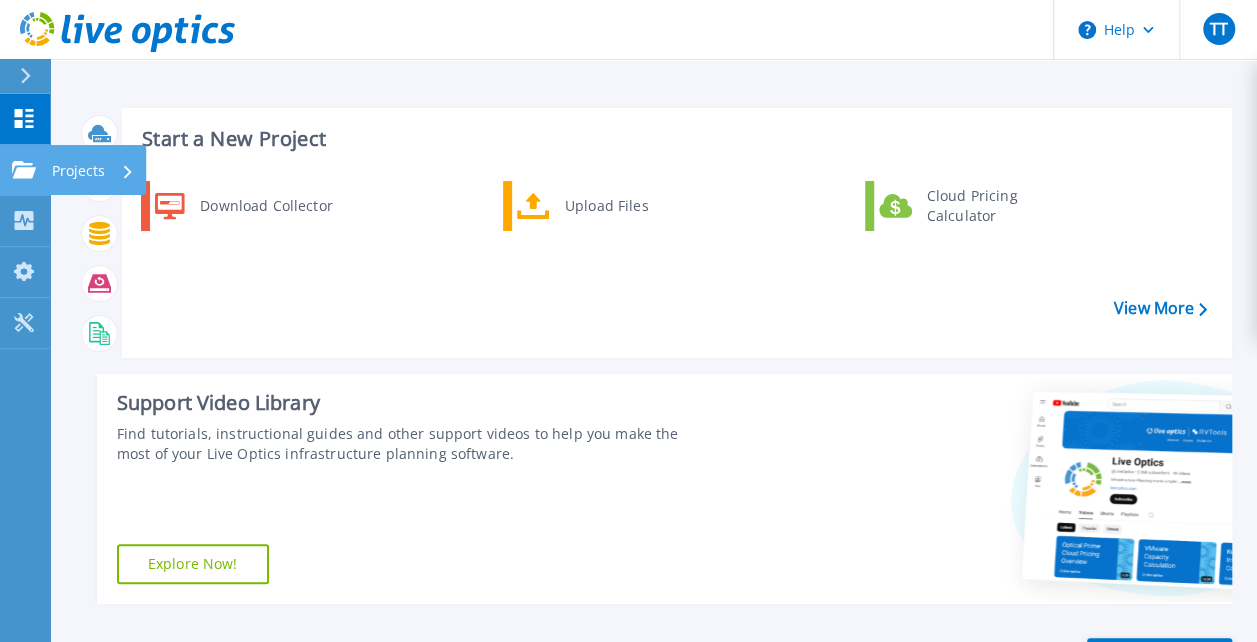click 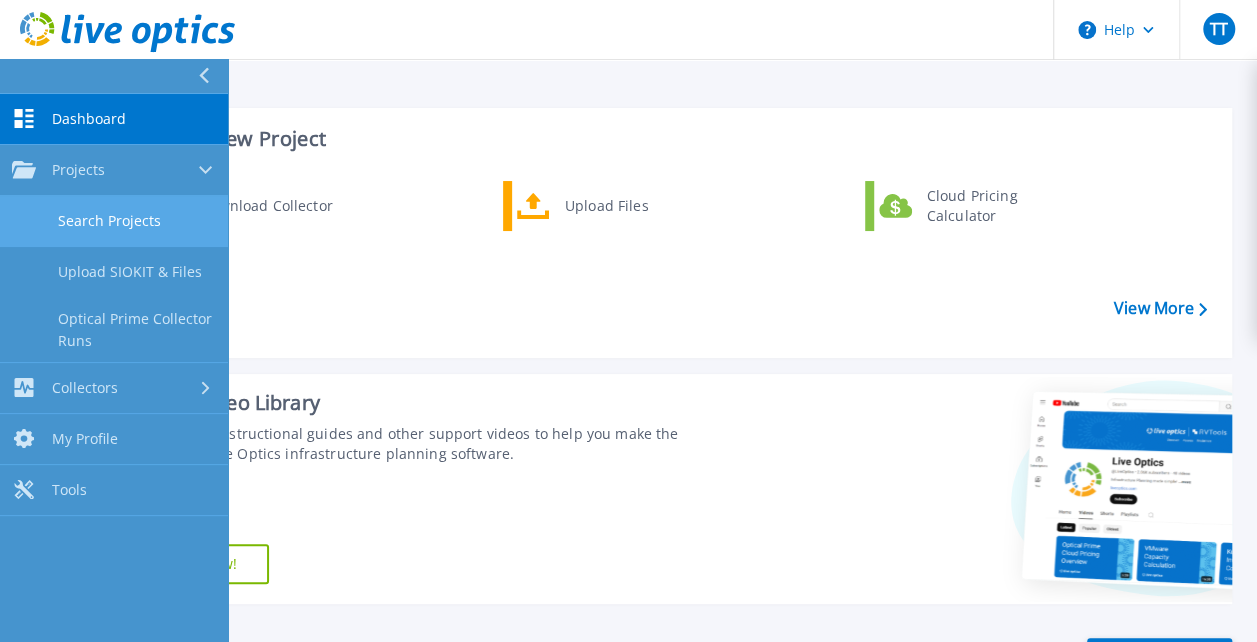 click on "Search Projects" at bounding box center (114, 221) 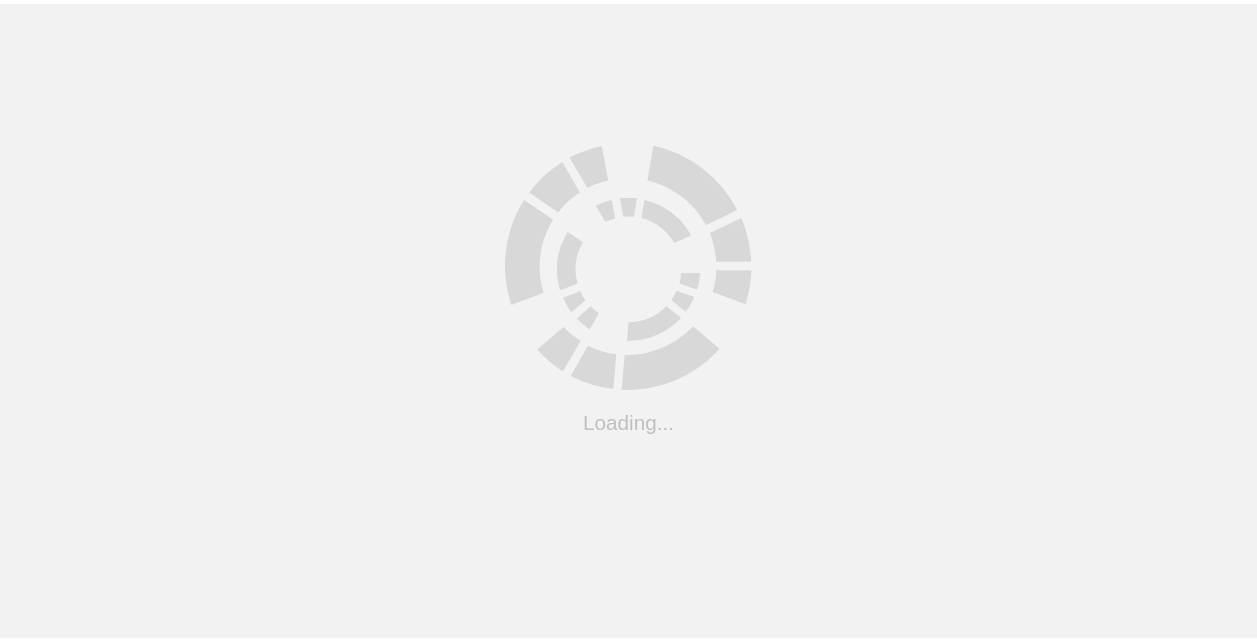 scroll, scrollTop: 0, scrollLeft: 0, axis: both 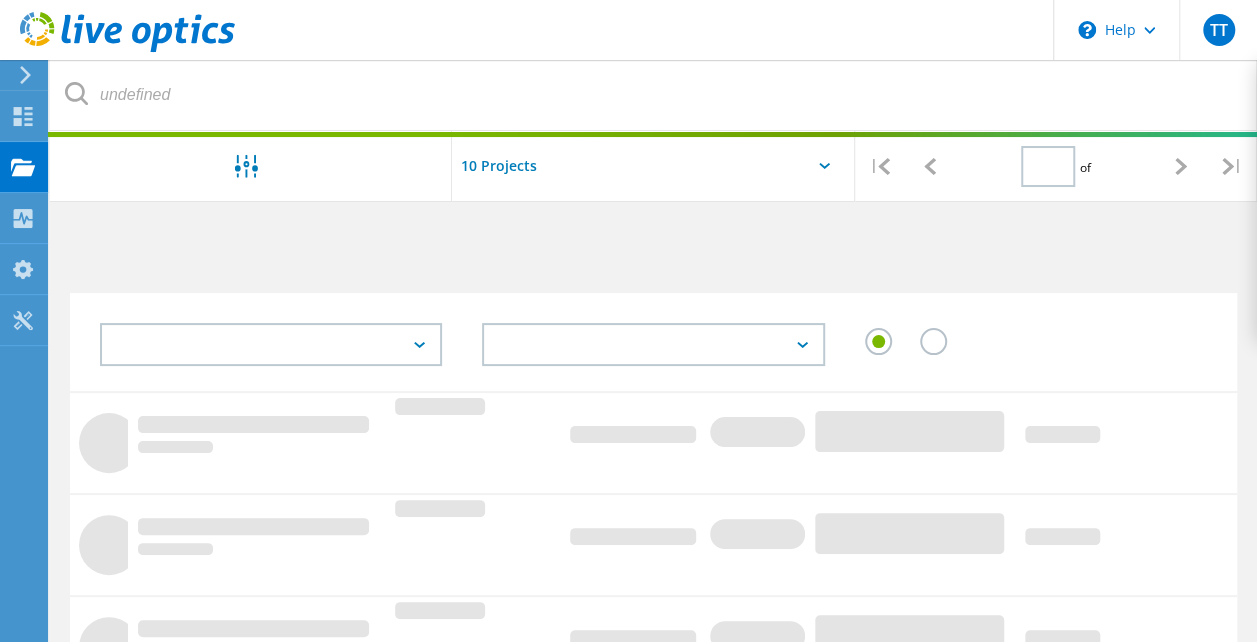 type on "1" 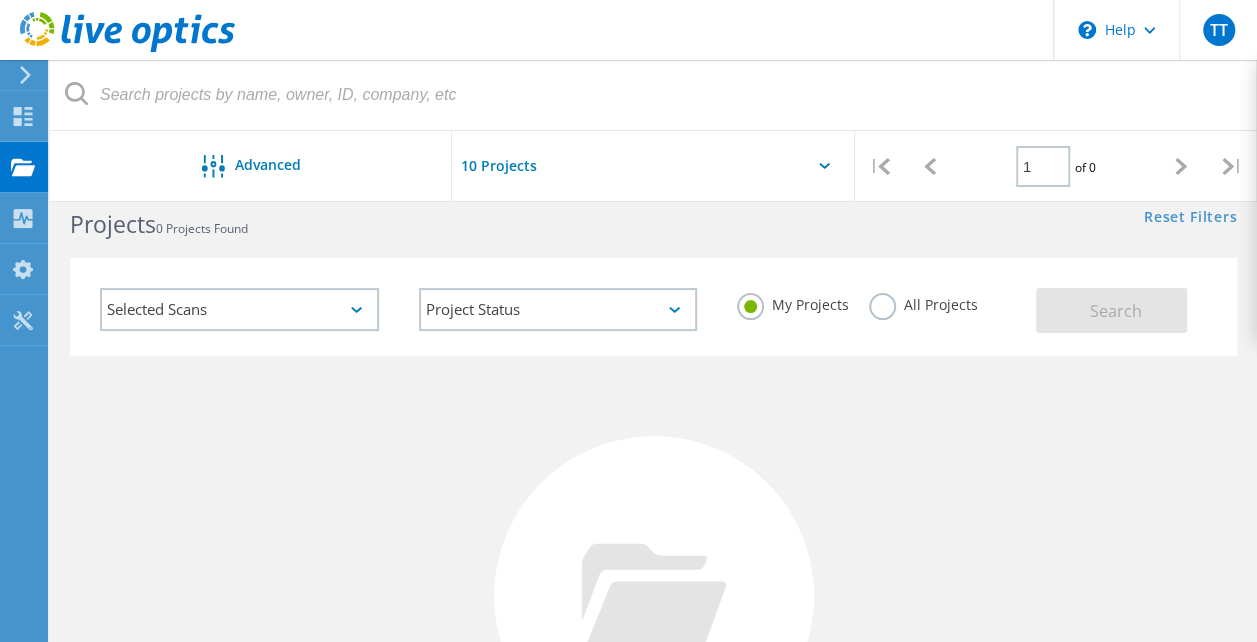 scroll, scrollTop: 0, scrollLeft: 0, axis: both 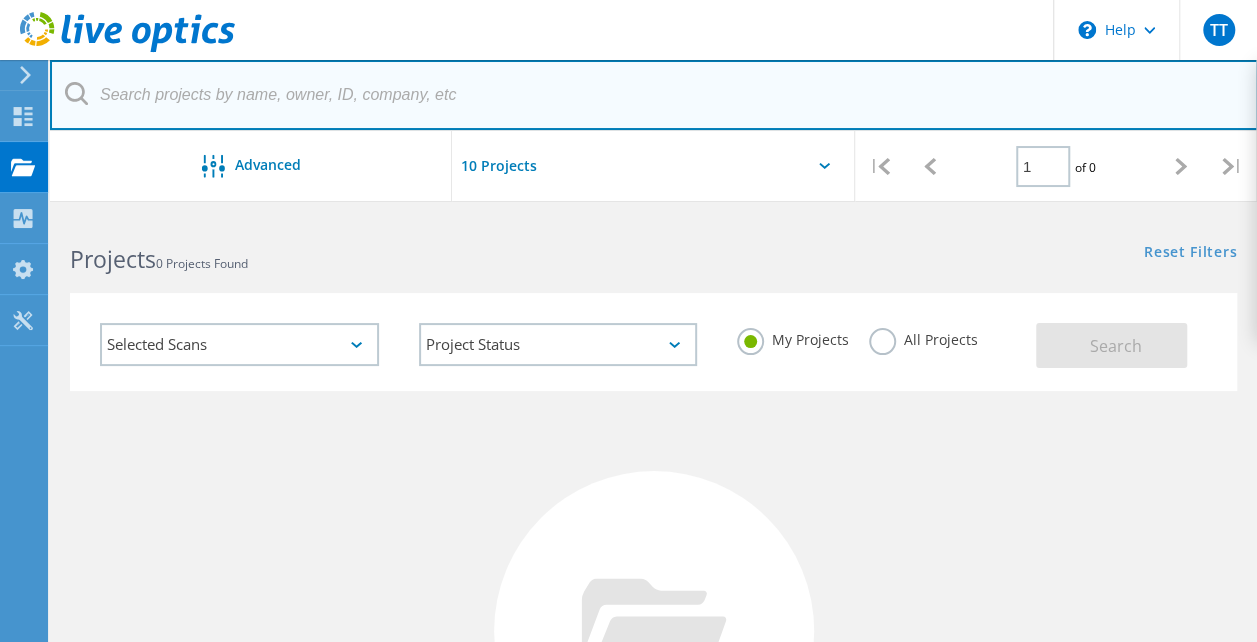click at bounding box center [654, 95] 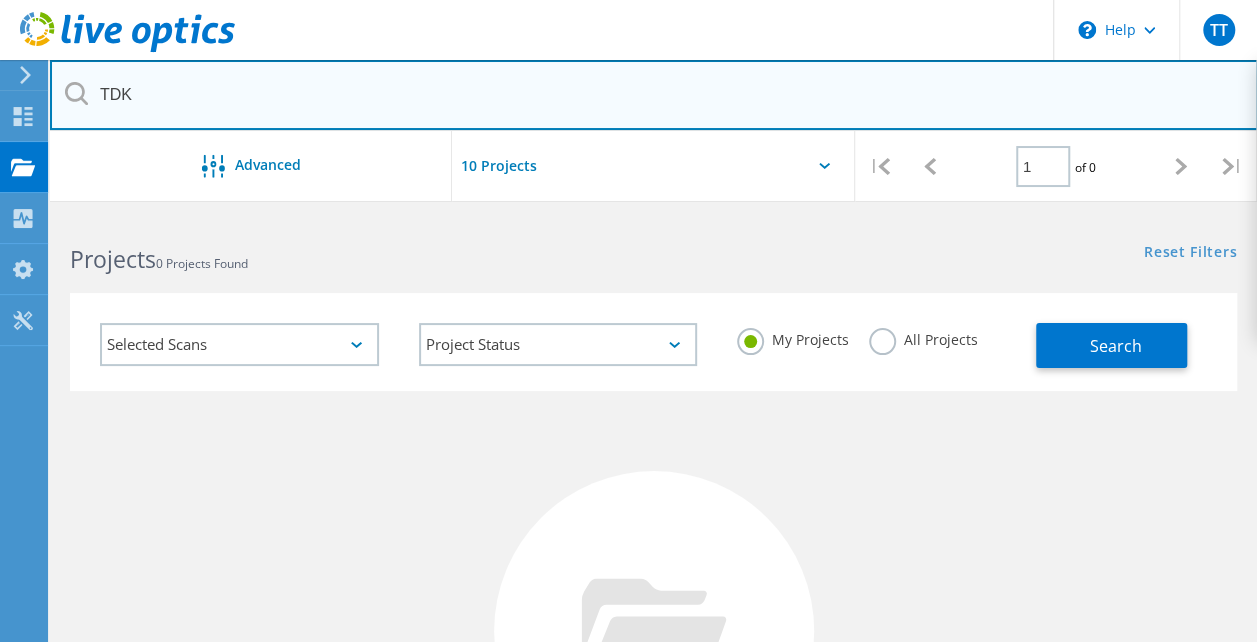 type on "TDK" 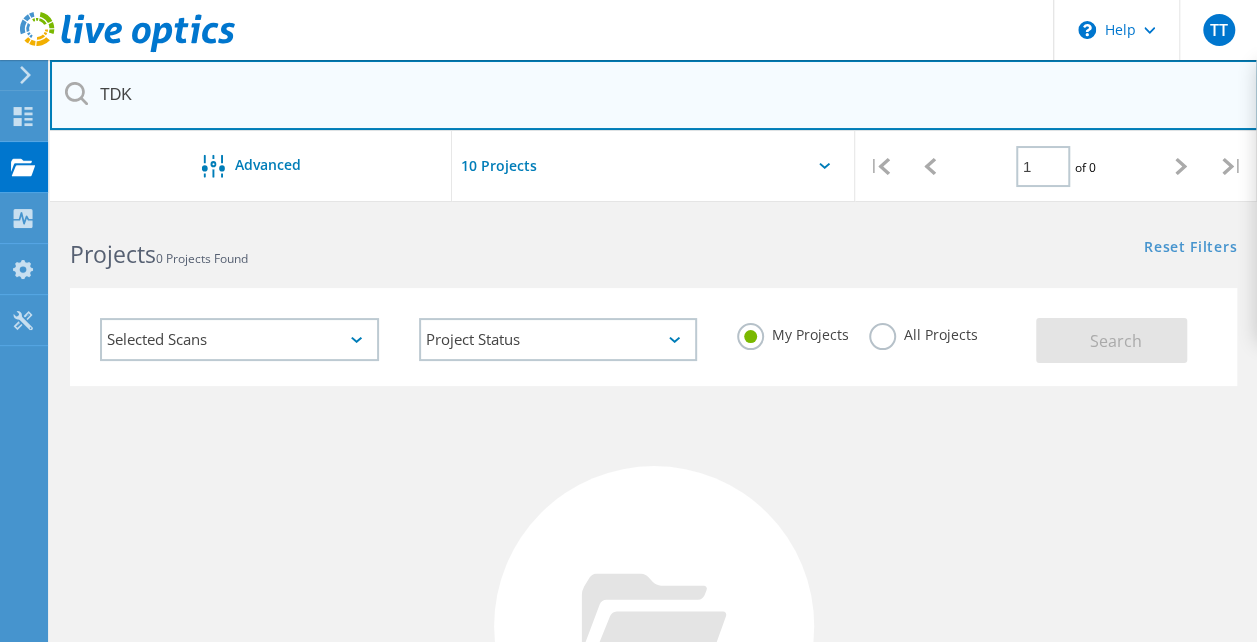 scroll, scrollTop: 0, scrollLeft: 0, axis: both 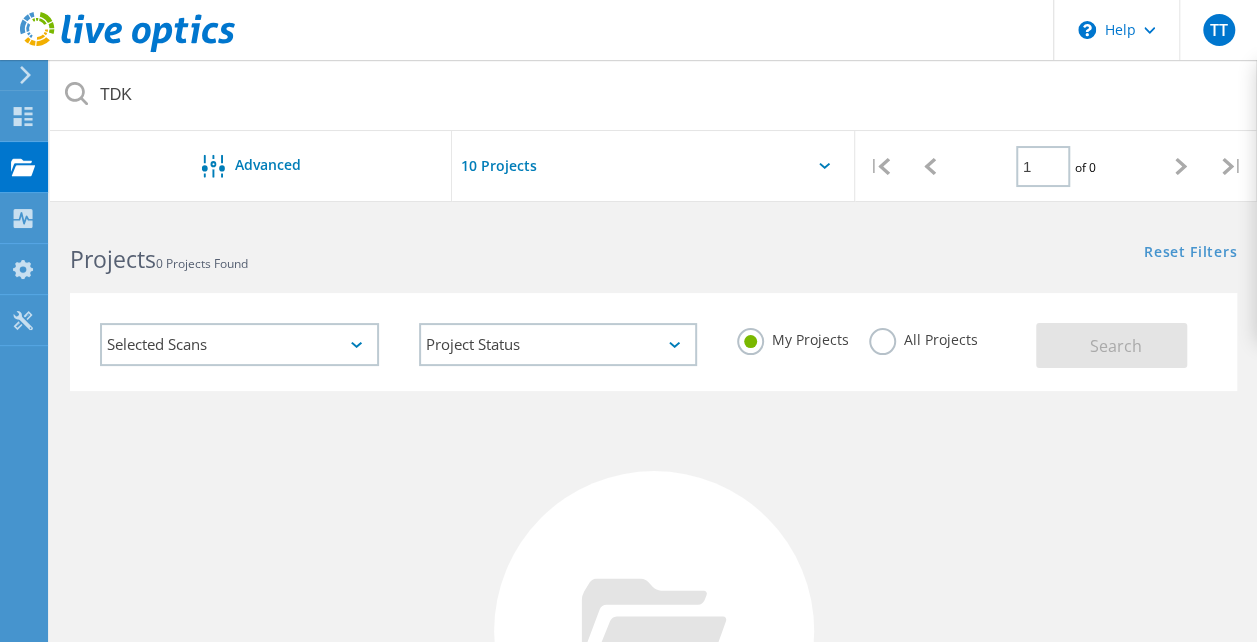 click on "Selected Scans" 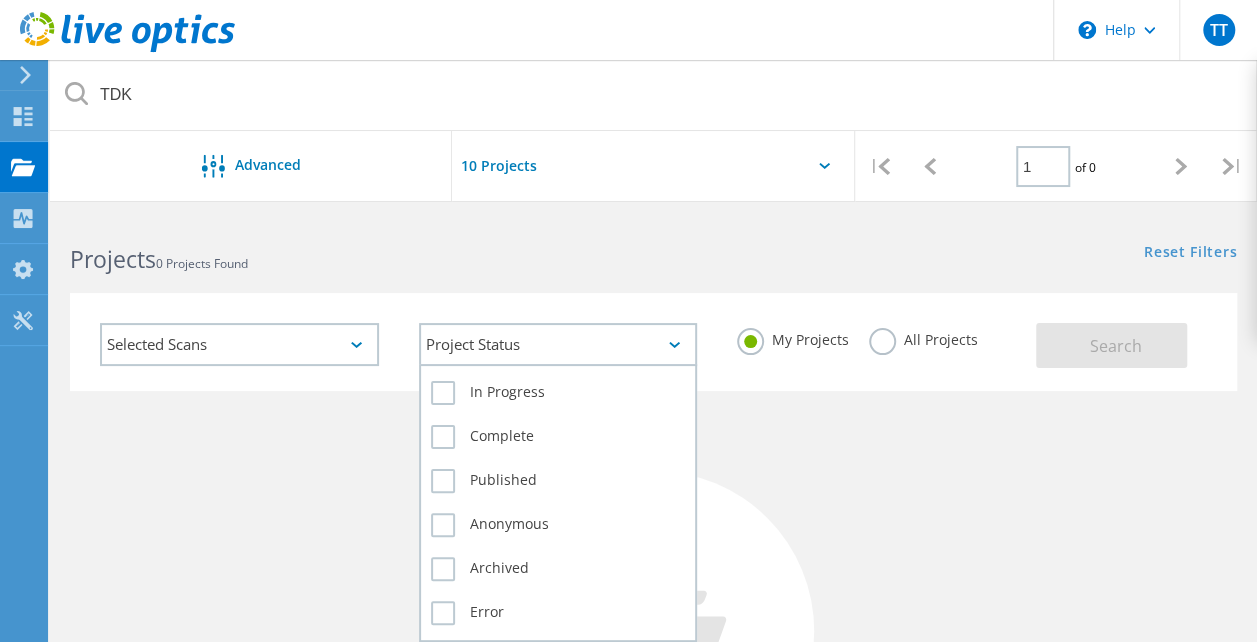 click on "Project Status" 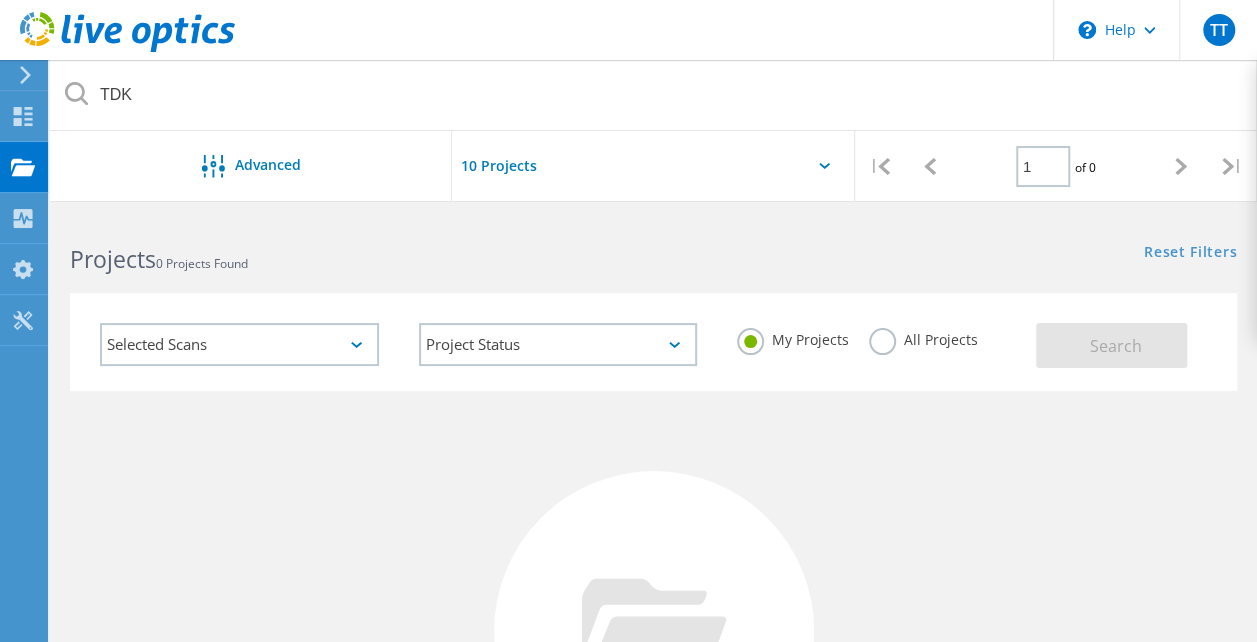 click on "Selected Scans   Project Status  In Progress Complete Published Anonymous Archived Error My Projects All Projects Search" 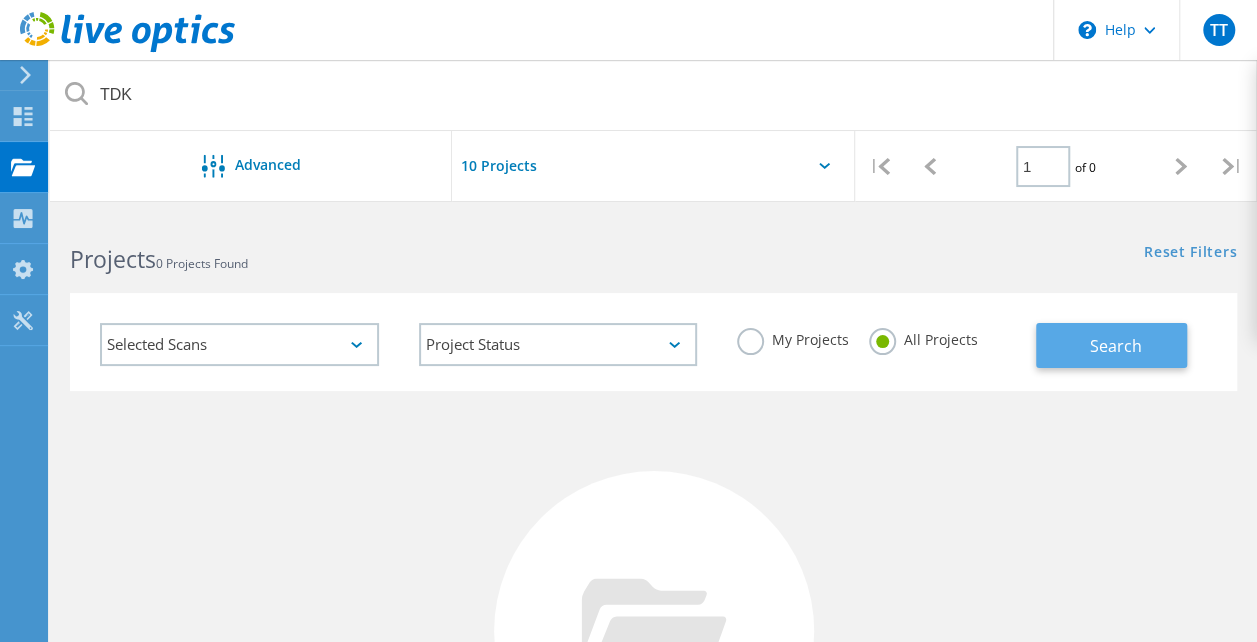 click on "Search" 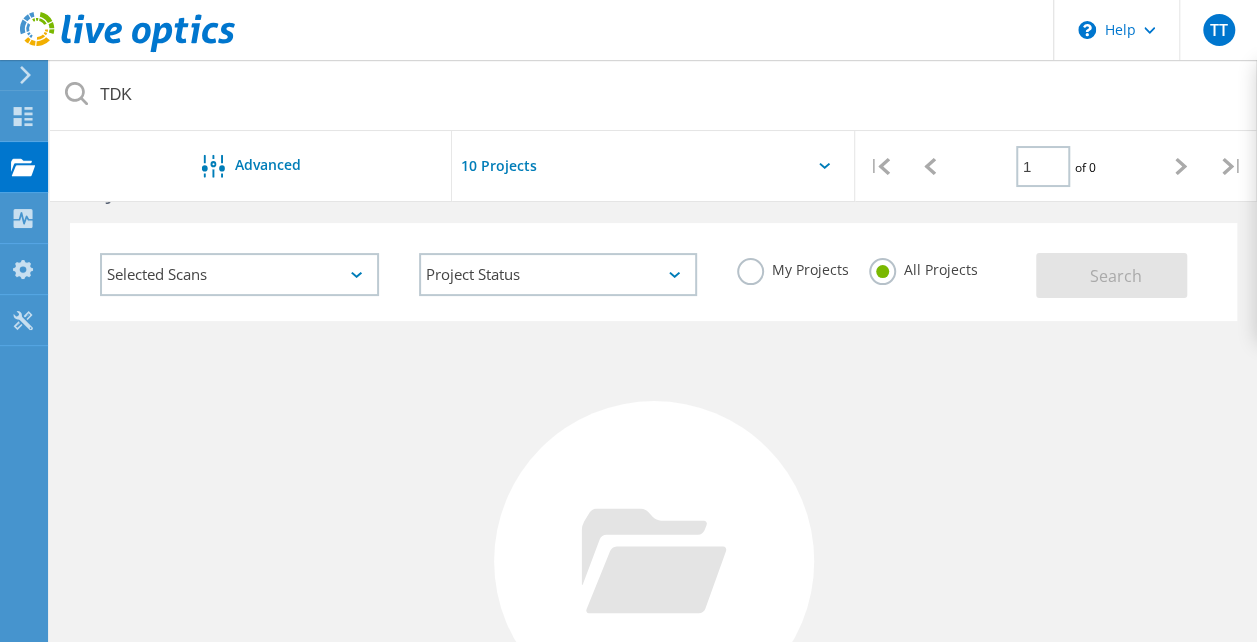 scroll, scrollTop: 73, scrollLeft: 0, axis: vertical 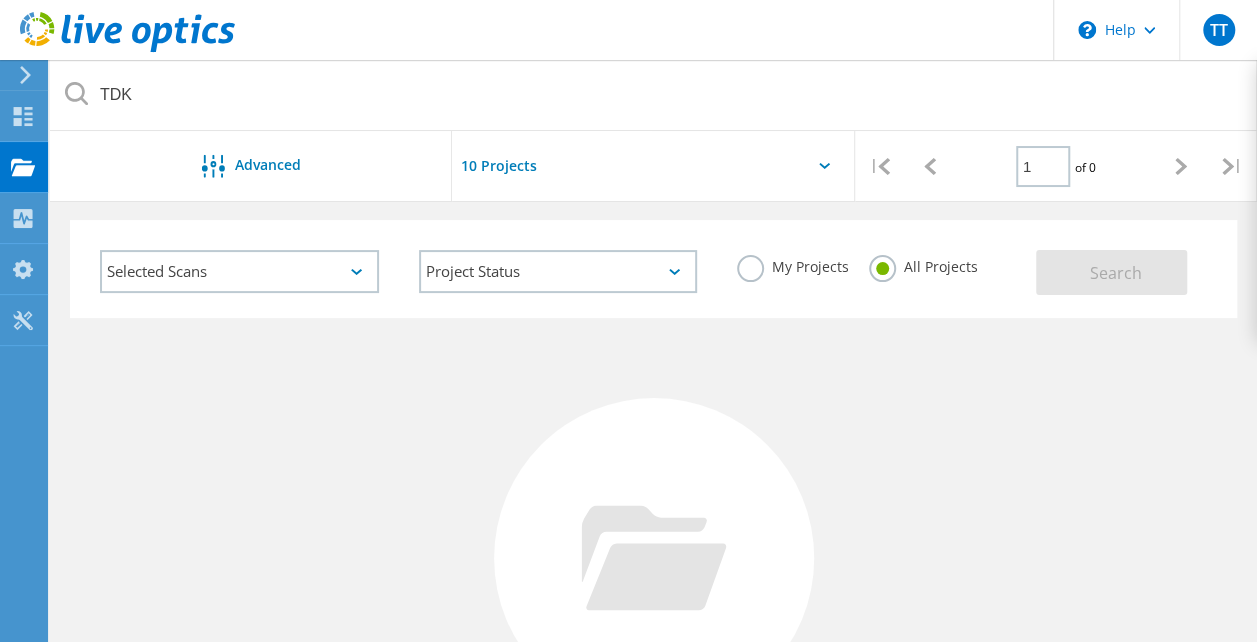 click 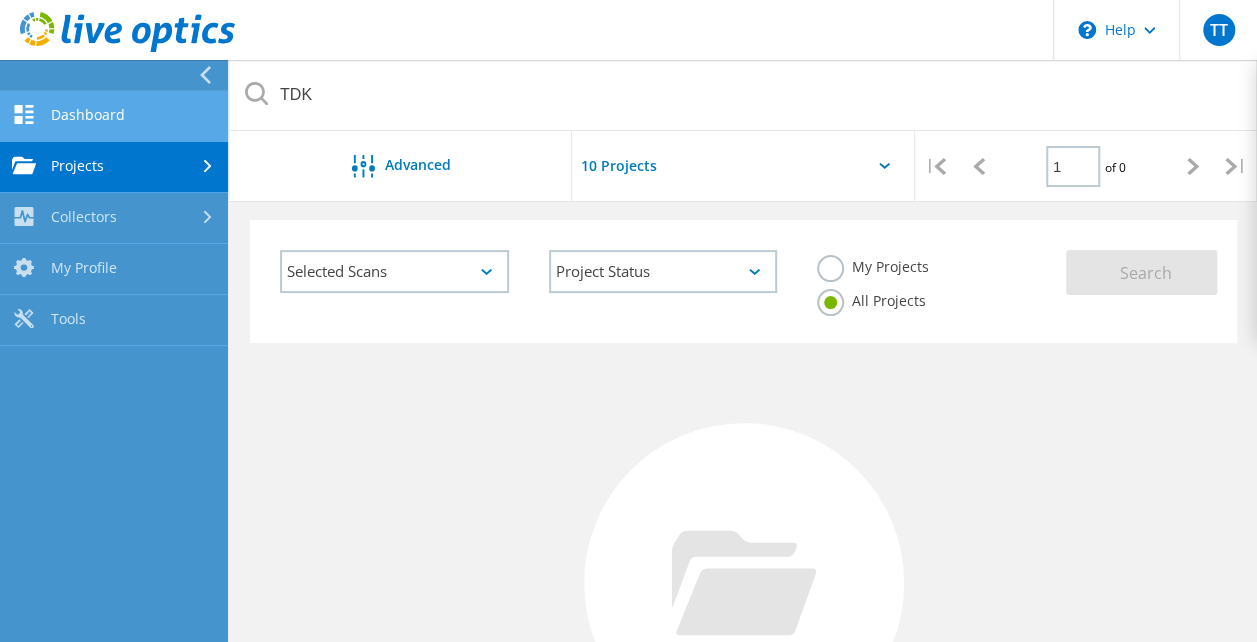 click on "Dashboard" at bounding box center [114, 116] 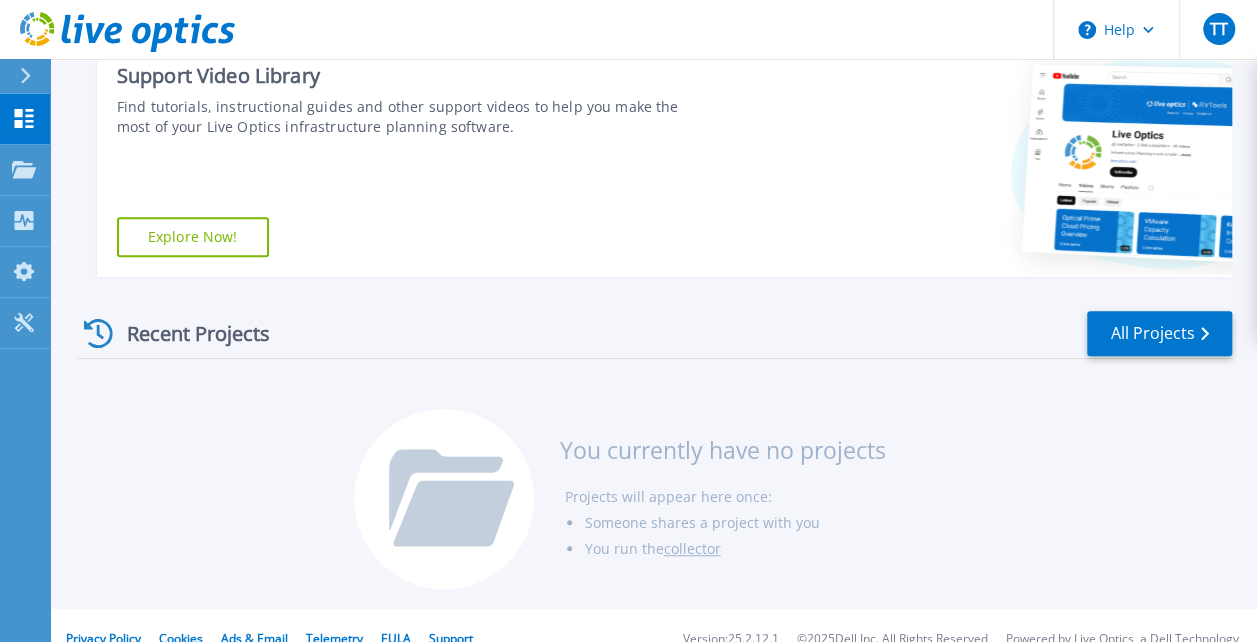 scroll, scrollTop: 354, scrollLeft: 0, axis: vertical 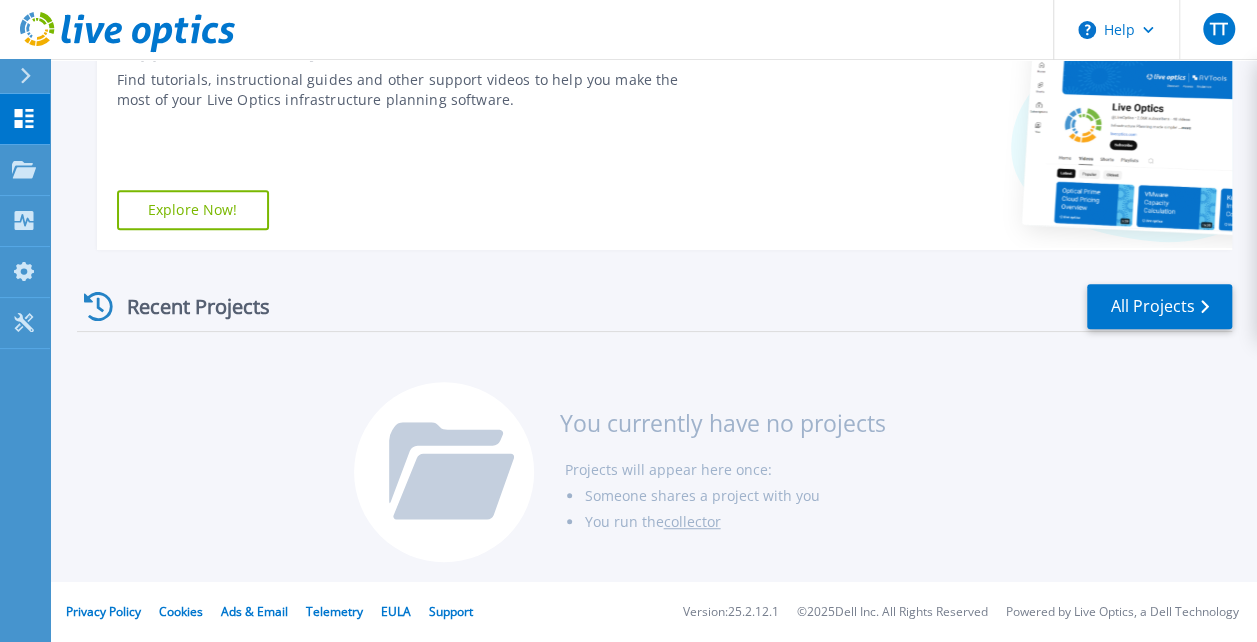 click on "Recent Projects" at bounding box center [187, 306] 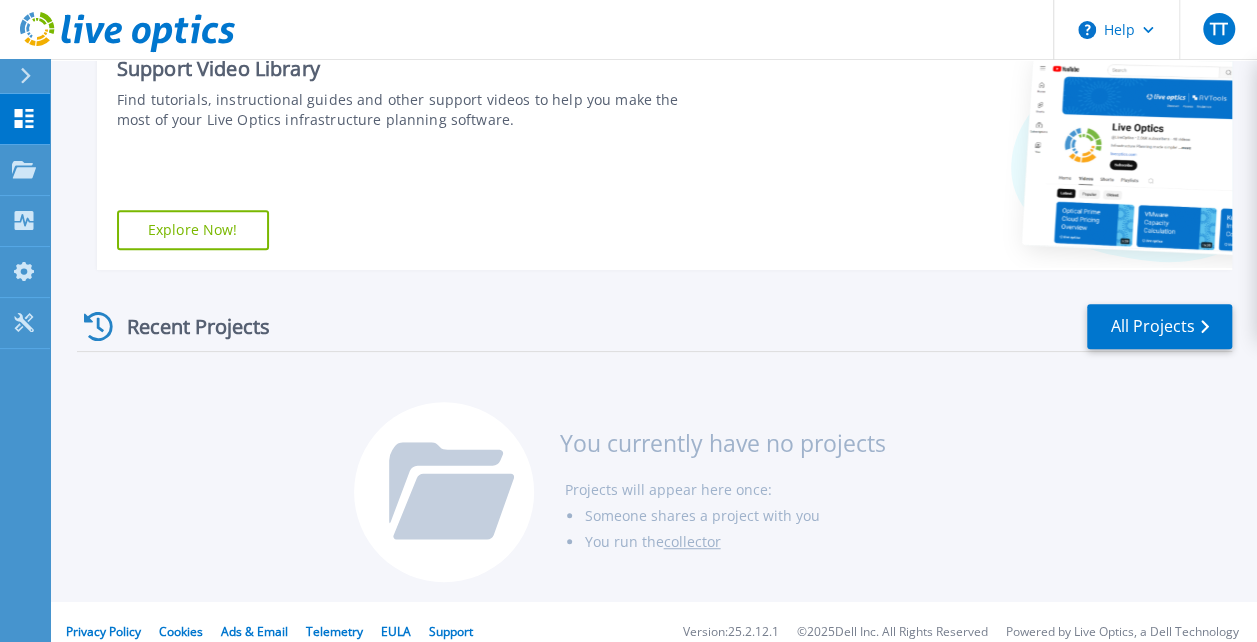 scroll, scrollTop: 354, scrollLeft: 0, axis: vertical 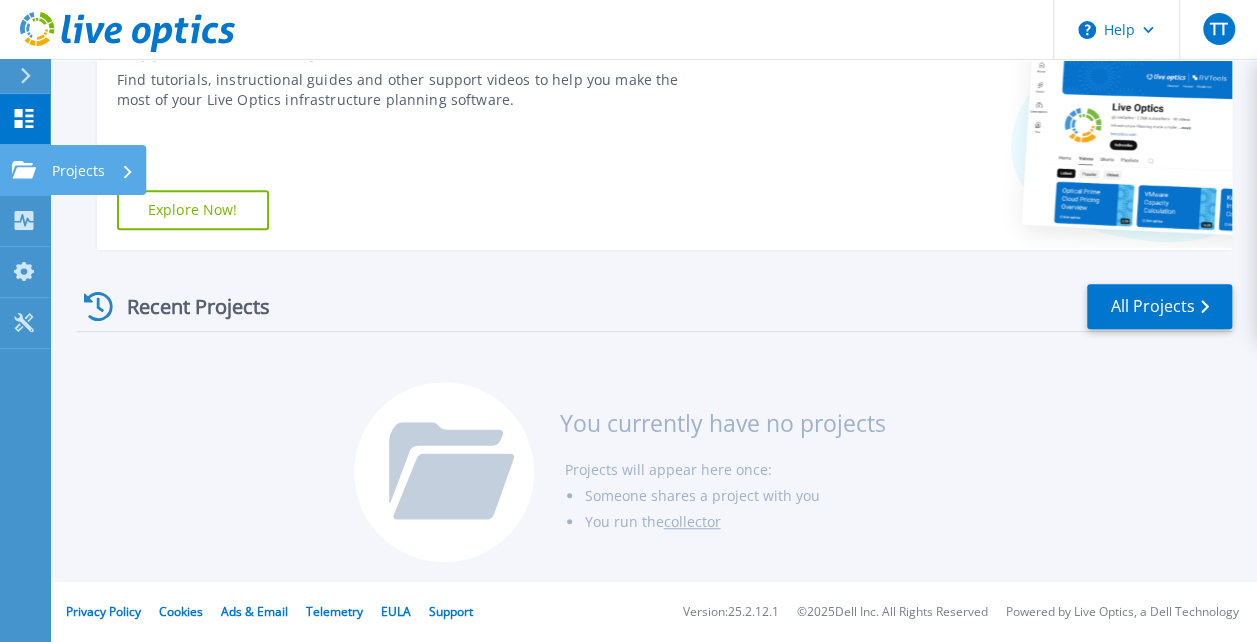 click 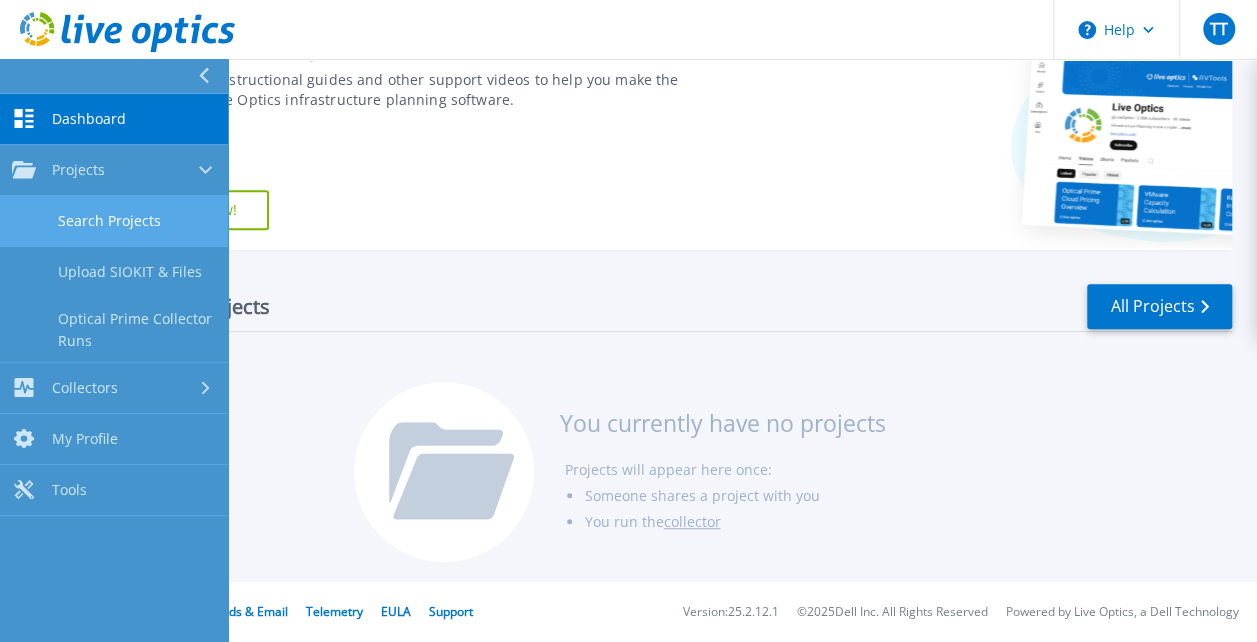click on "Search Projects" at bounding box center (114, 221) 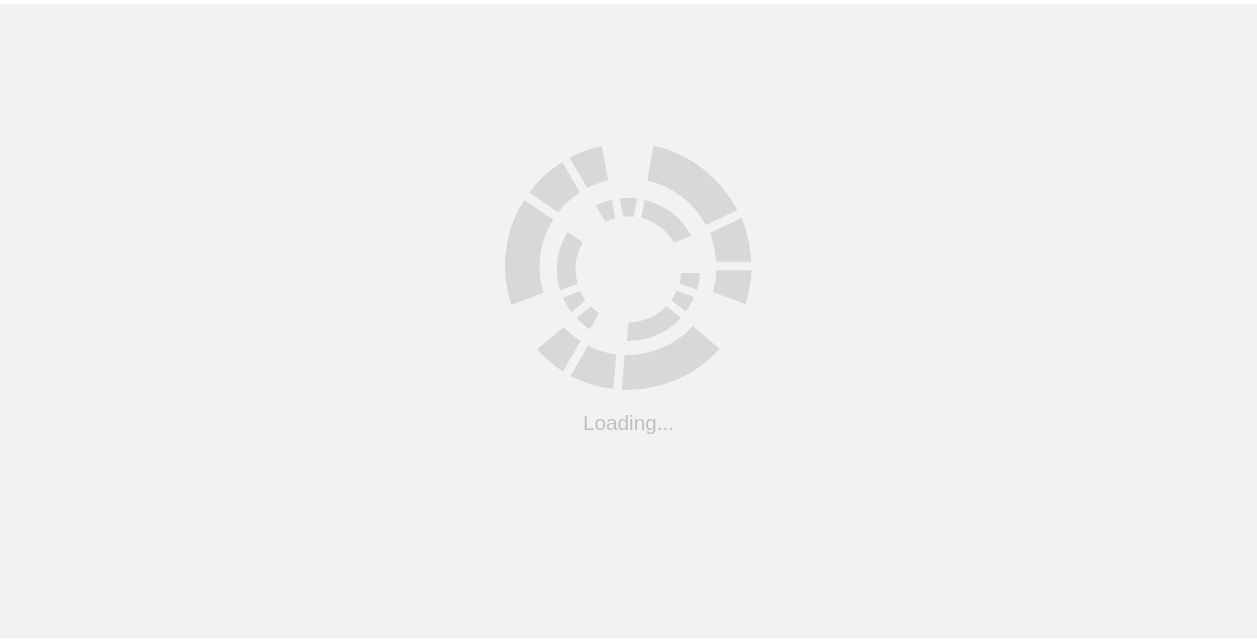 scroll, scrollTop: 0, scrollLeft: 0, axis: both 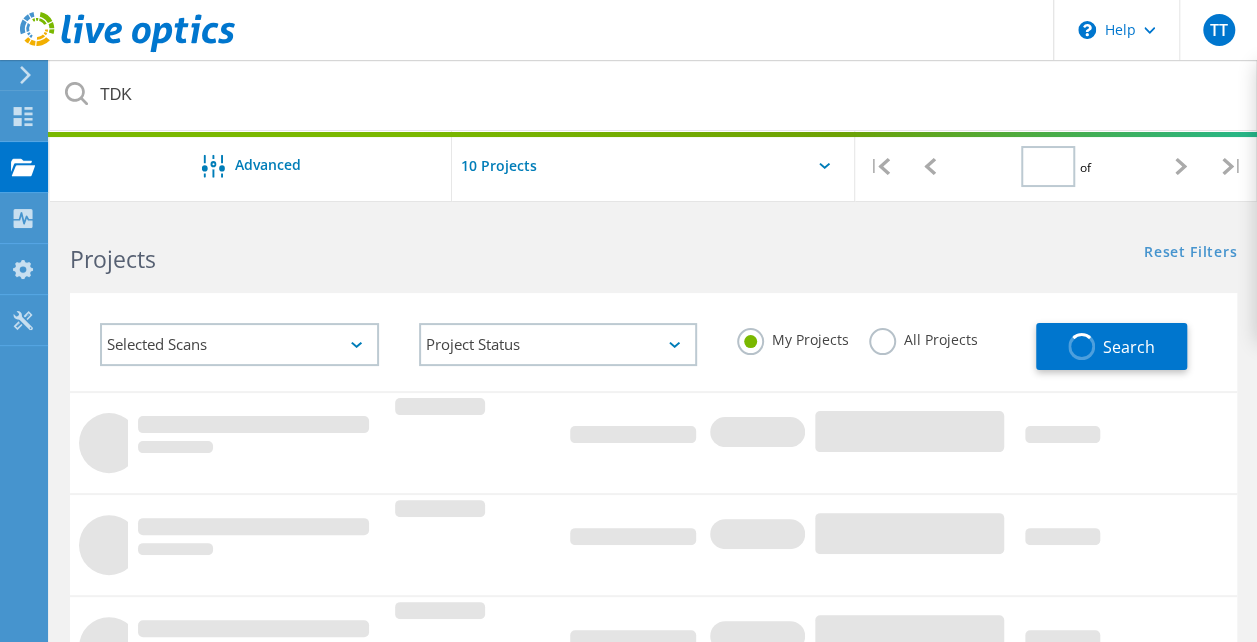 type on "1" 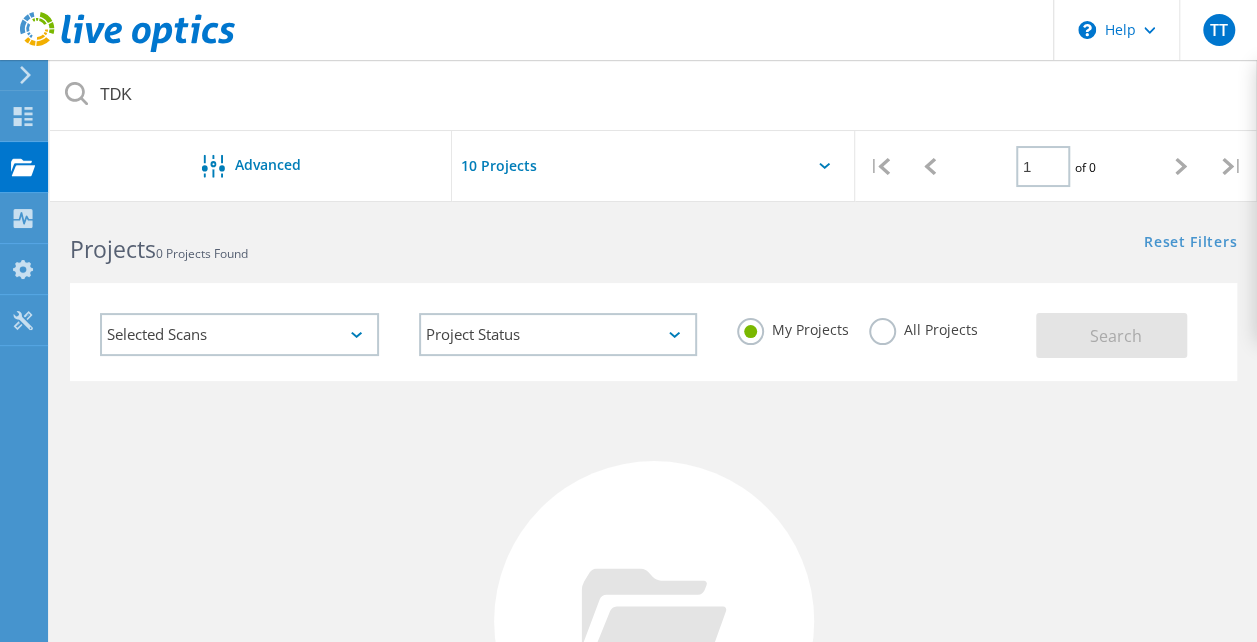 scroll, scrollTop: 0, scrollLeft: 0, axis: both 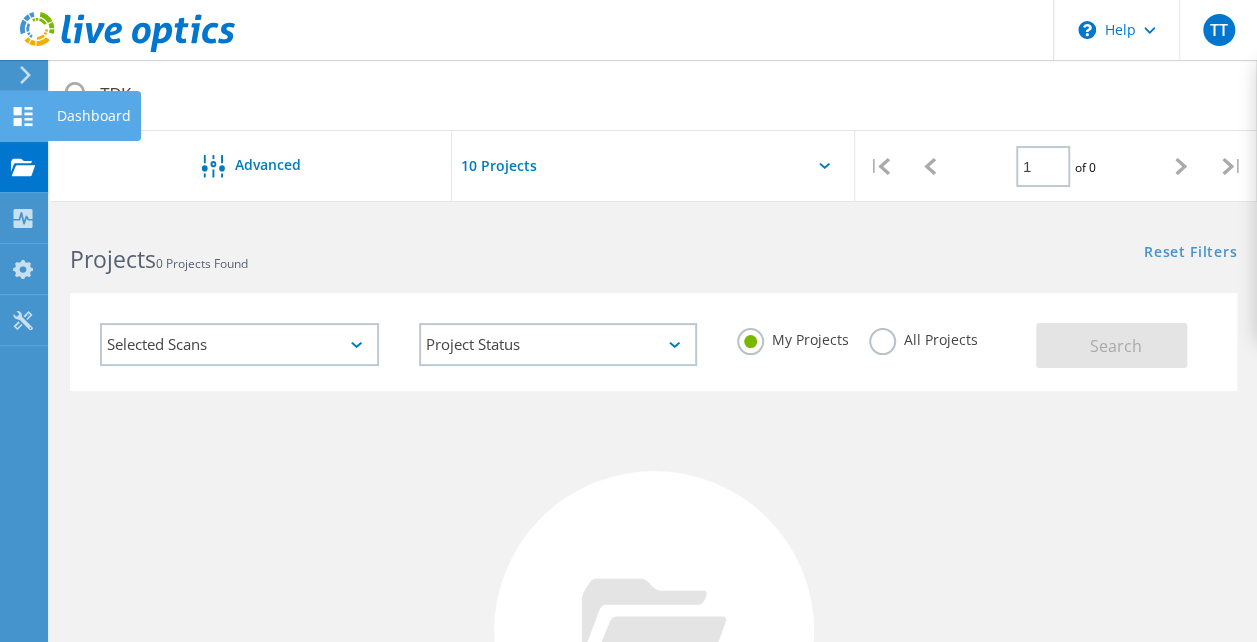 click 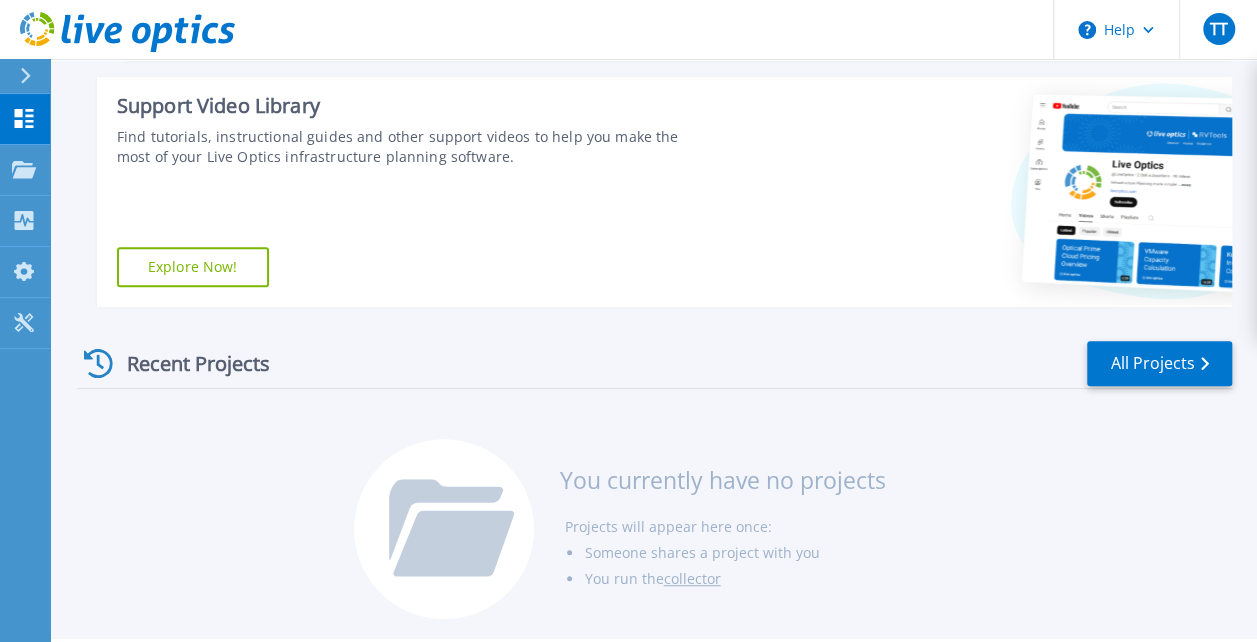scroll, scrollTop: 354, scrollLeft: 0, axis: vertical 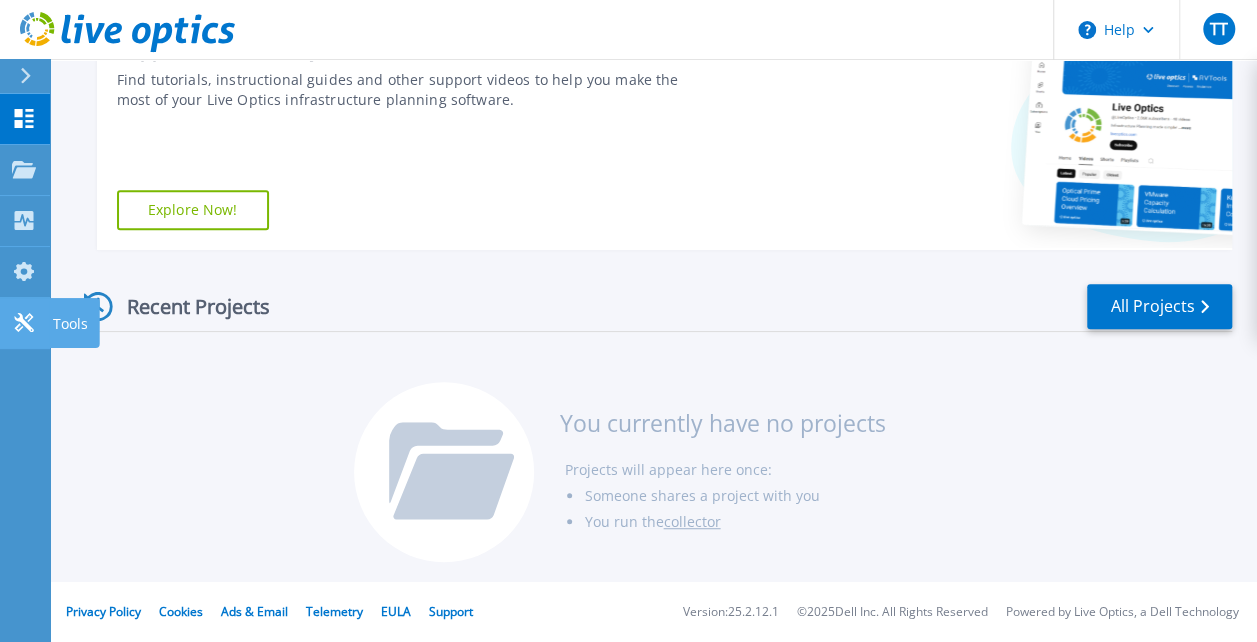click 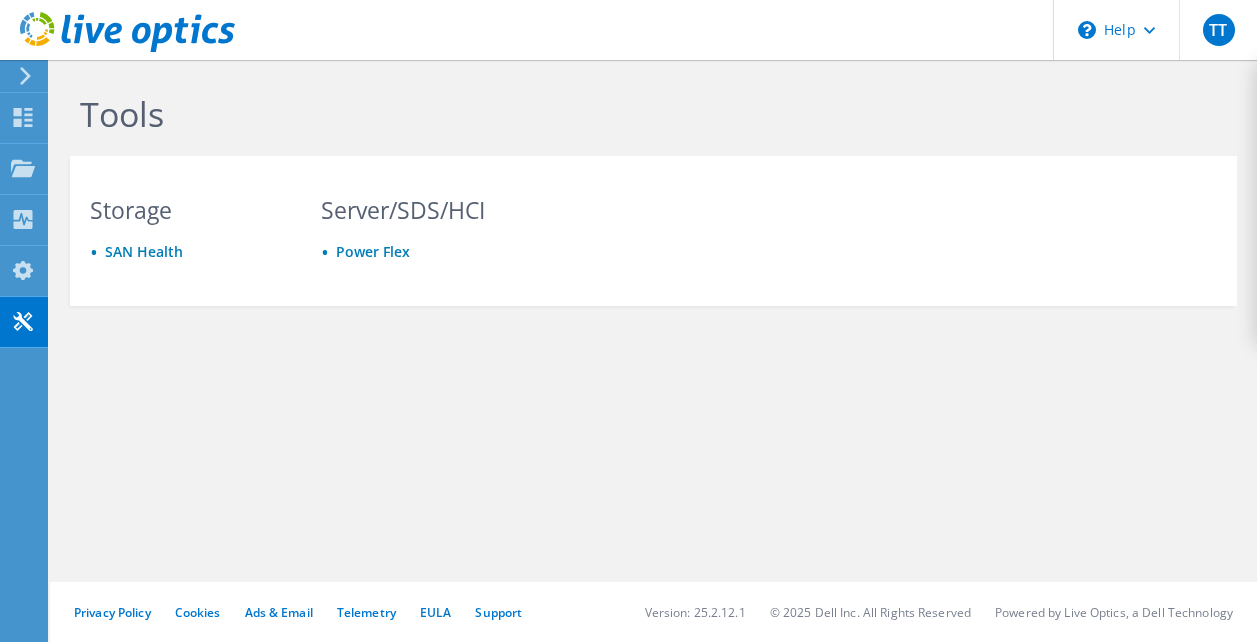 scroll, scrollTop: 0, scrollLeft: 0, axis: both 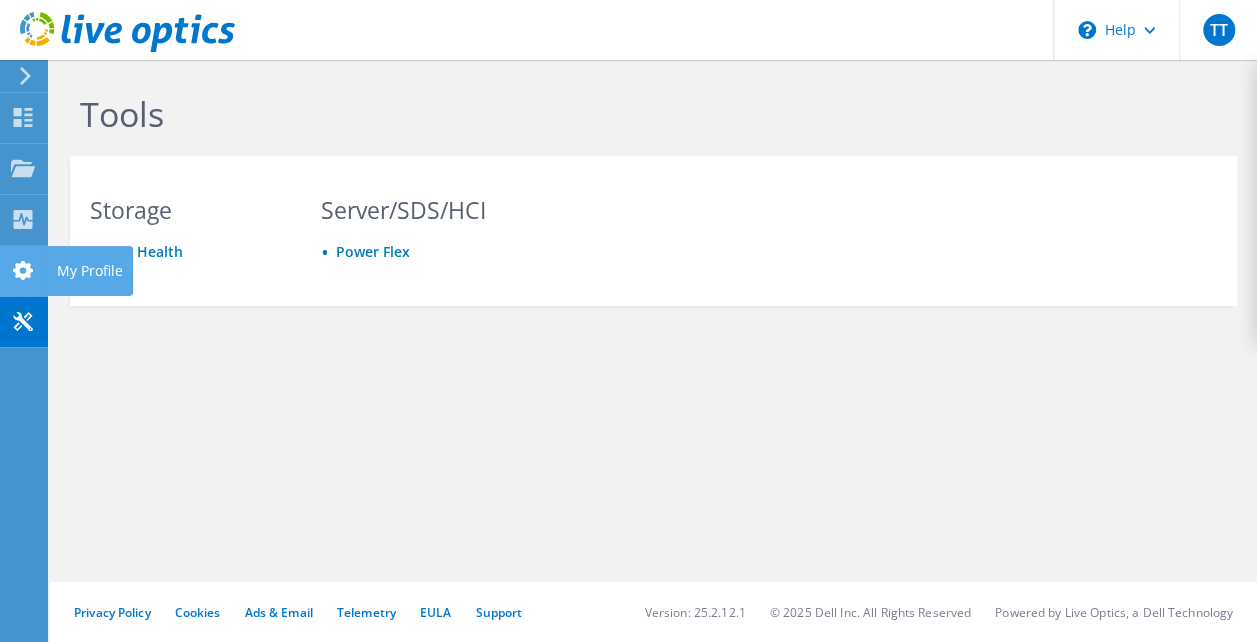 click 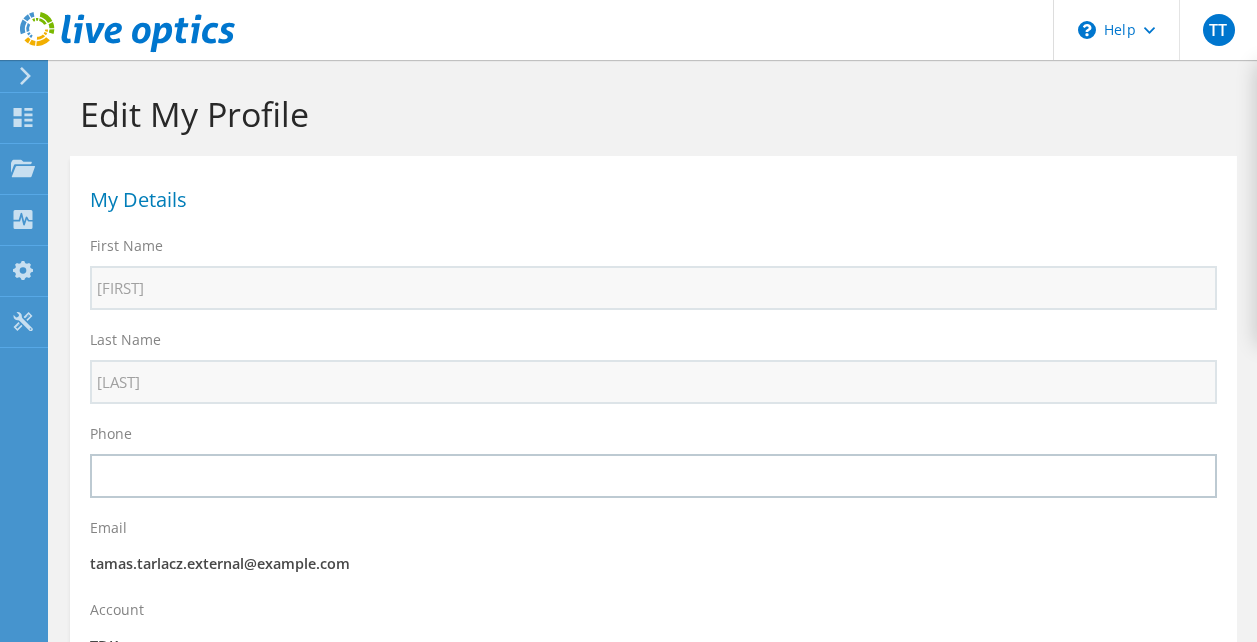 select on "96" 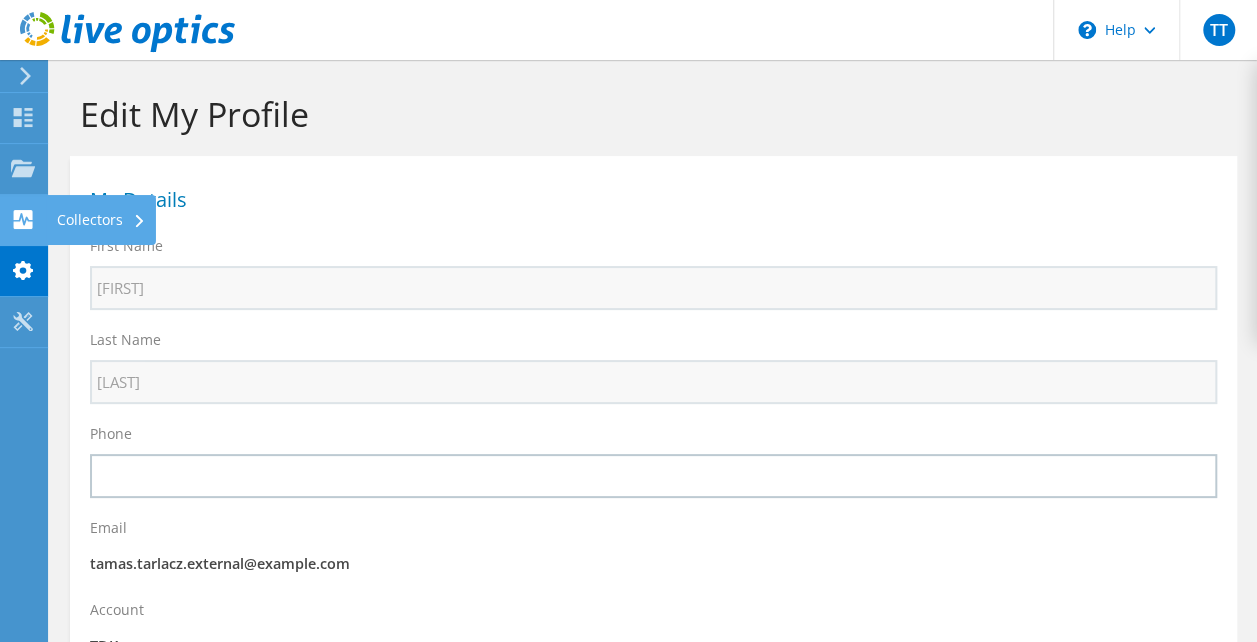 click on "Collectors" at bounding box center (-66, 220) 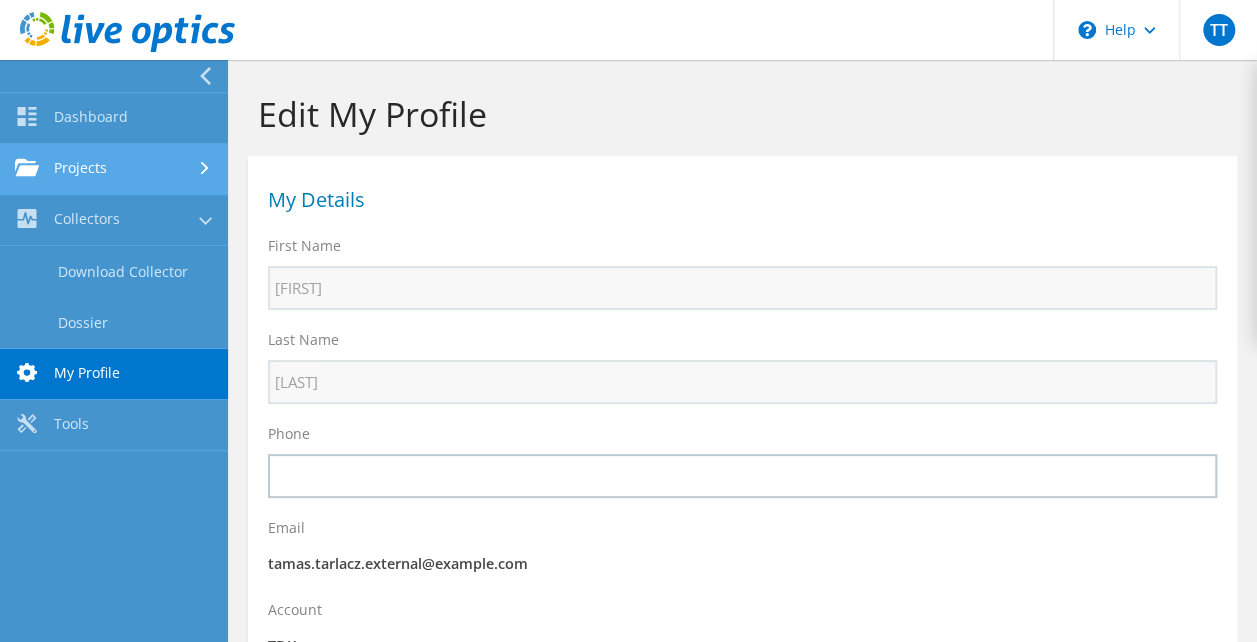 click on "Projects" at bounding box center [114, 169] 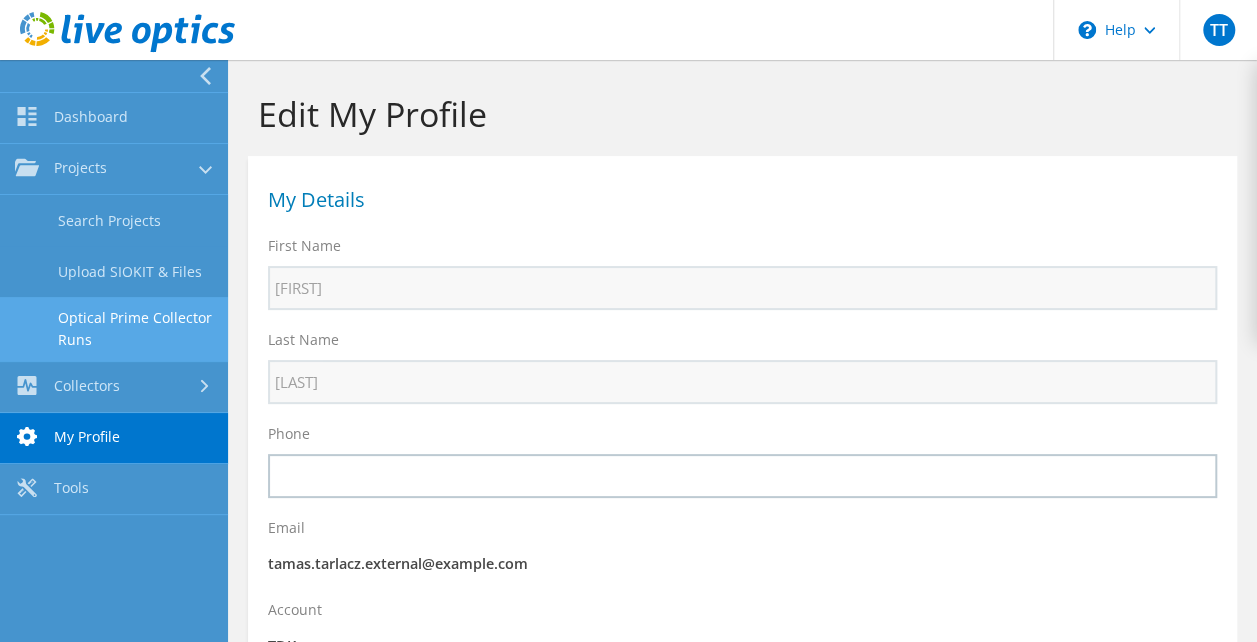 click on "Optical Prime Collector Runs" at bounding box center [114, 329] 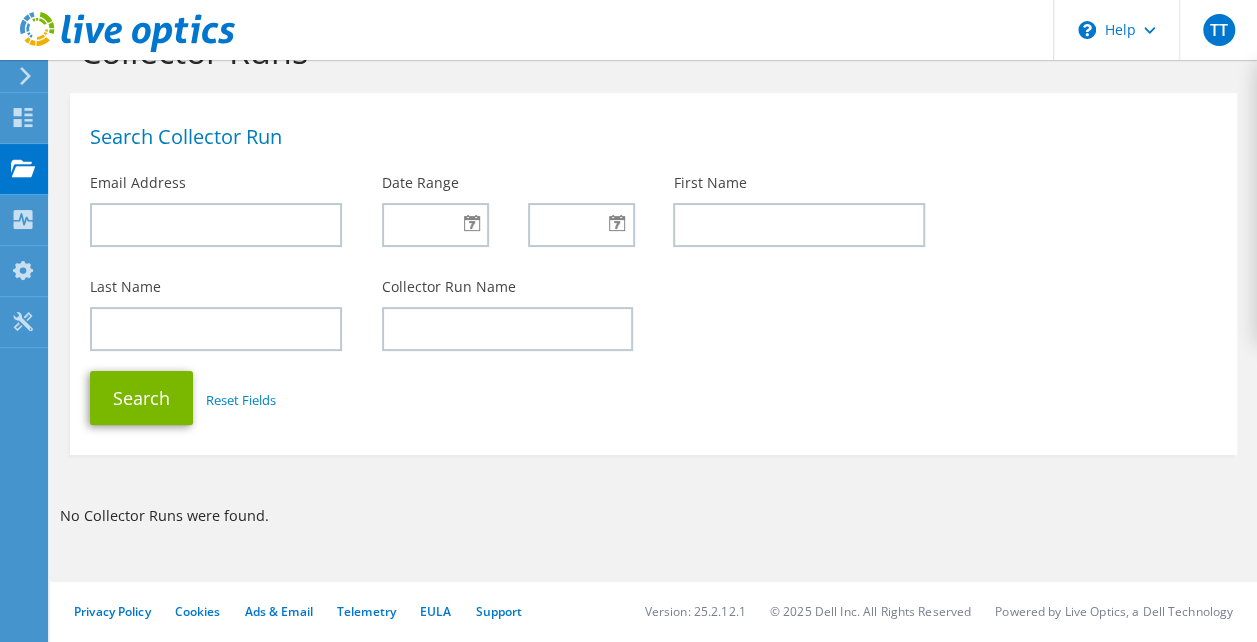 scroll, scrollTop: 0, scrollLeft: 0, axis: both 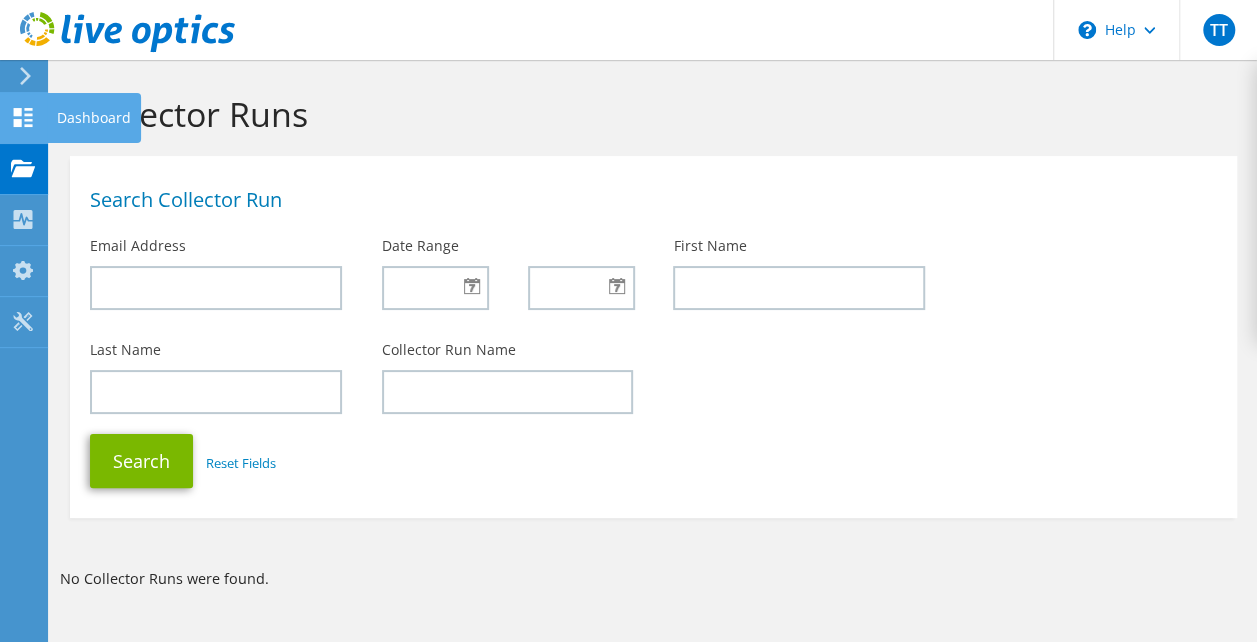 click 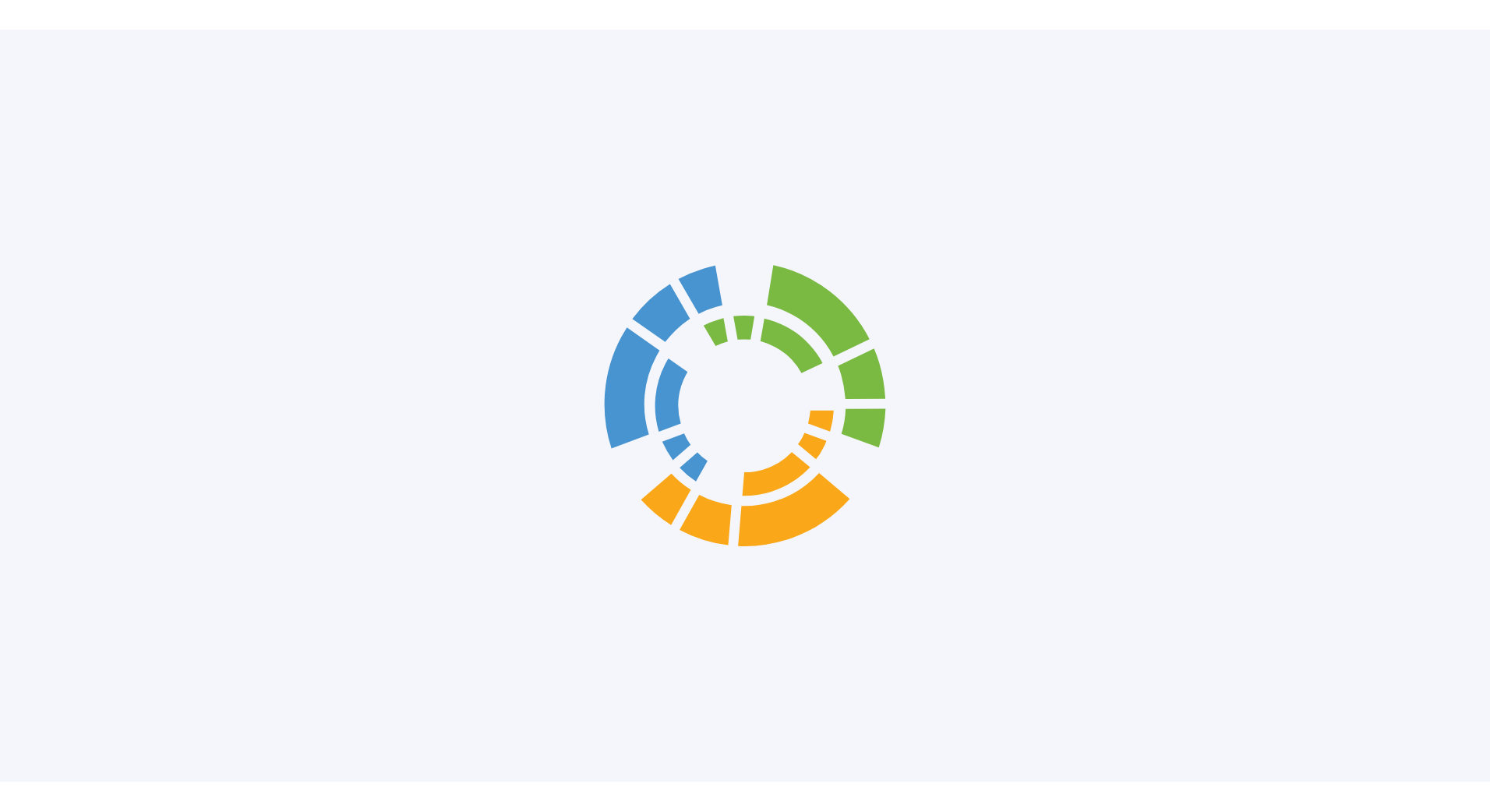 scroll, scrollTop: 0, scrollLeft: 0, axis: both 